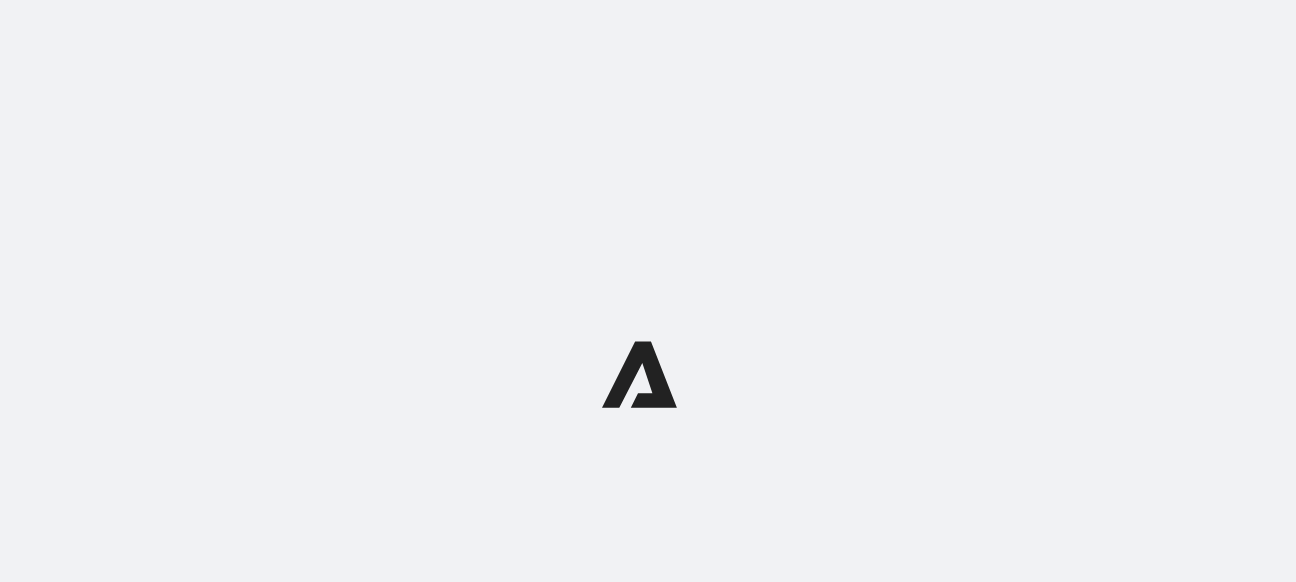 scroll, scrollTop: 0, scrollLeft: 0, axis: both 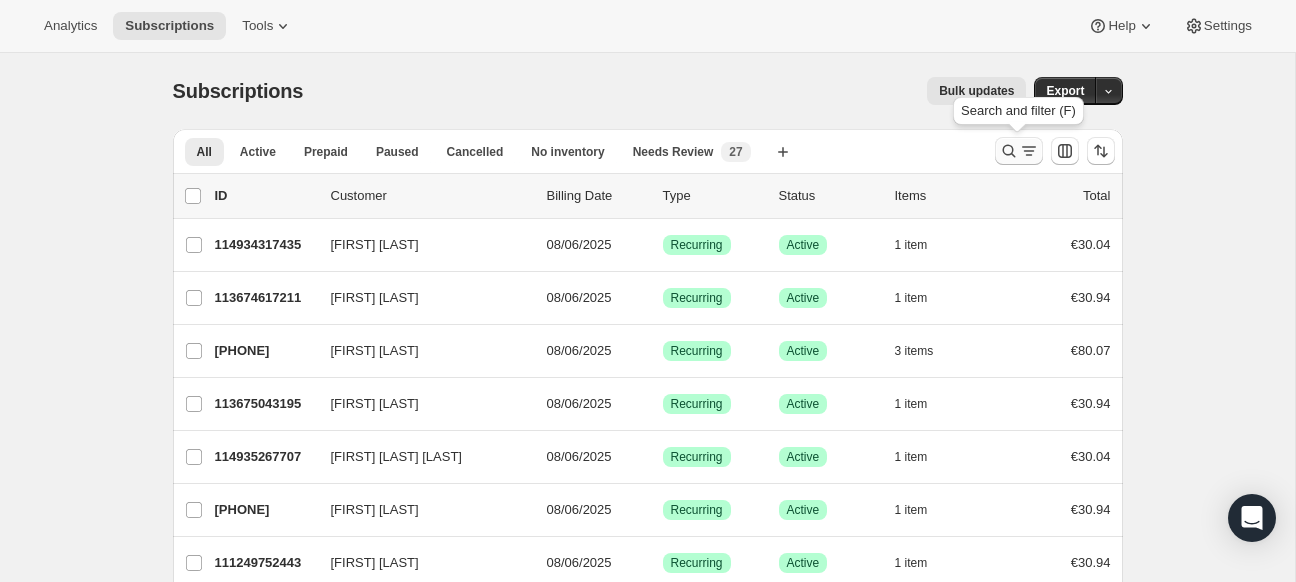 click 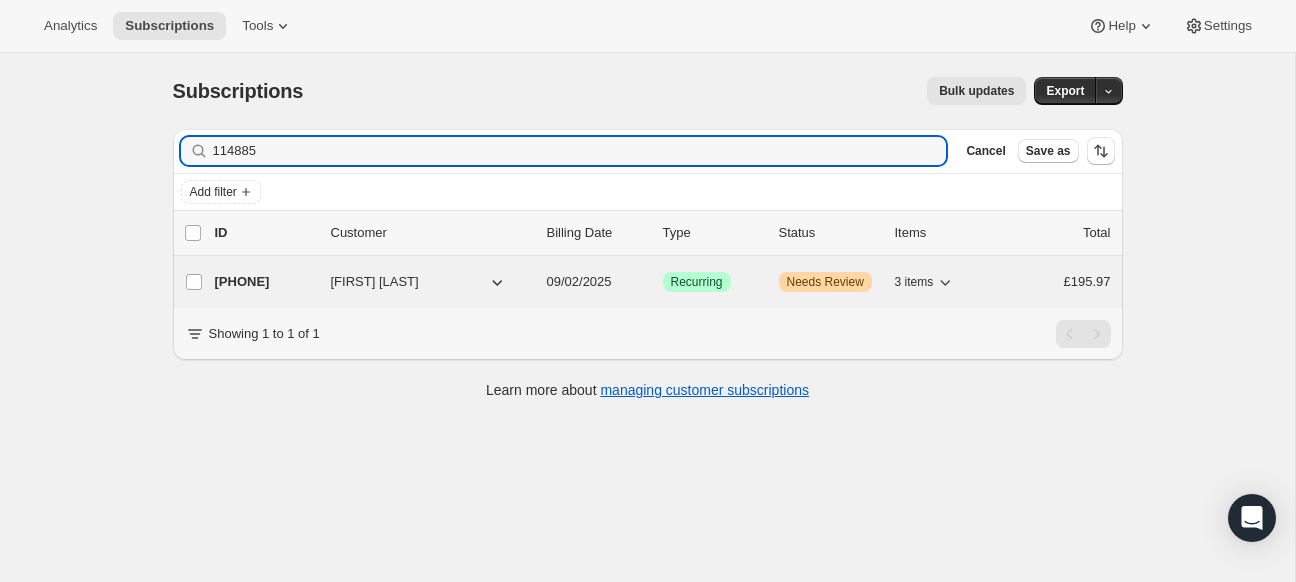 type on "114885" 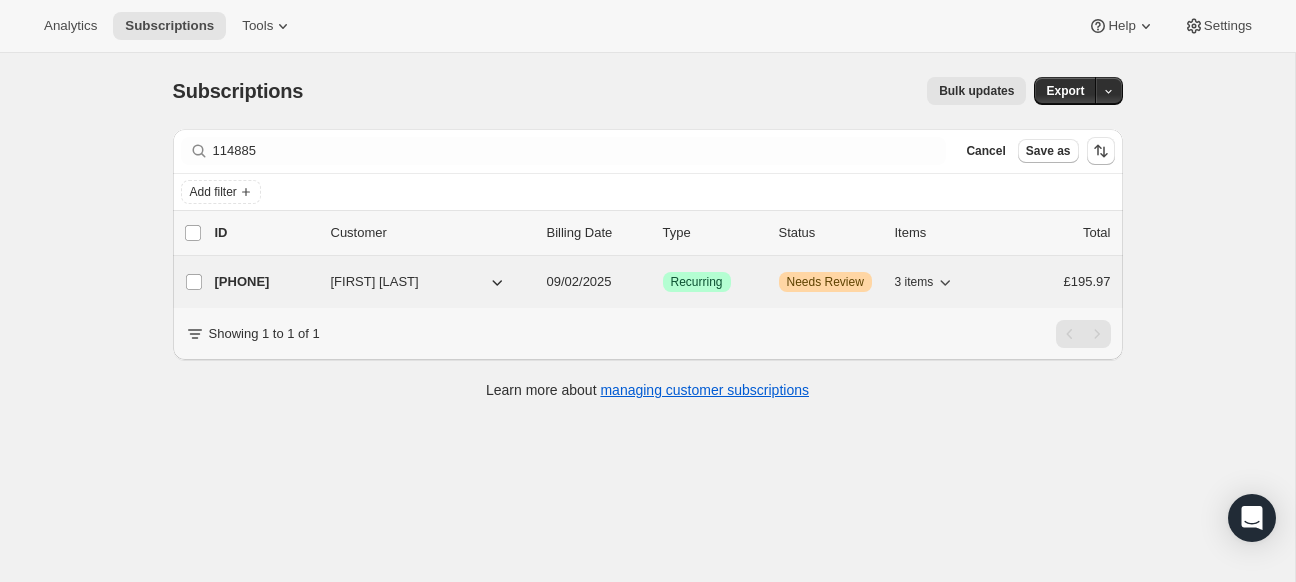 click on "[PHONE]" at bounding box center [265, 282] 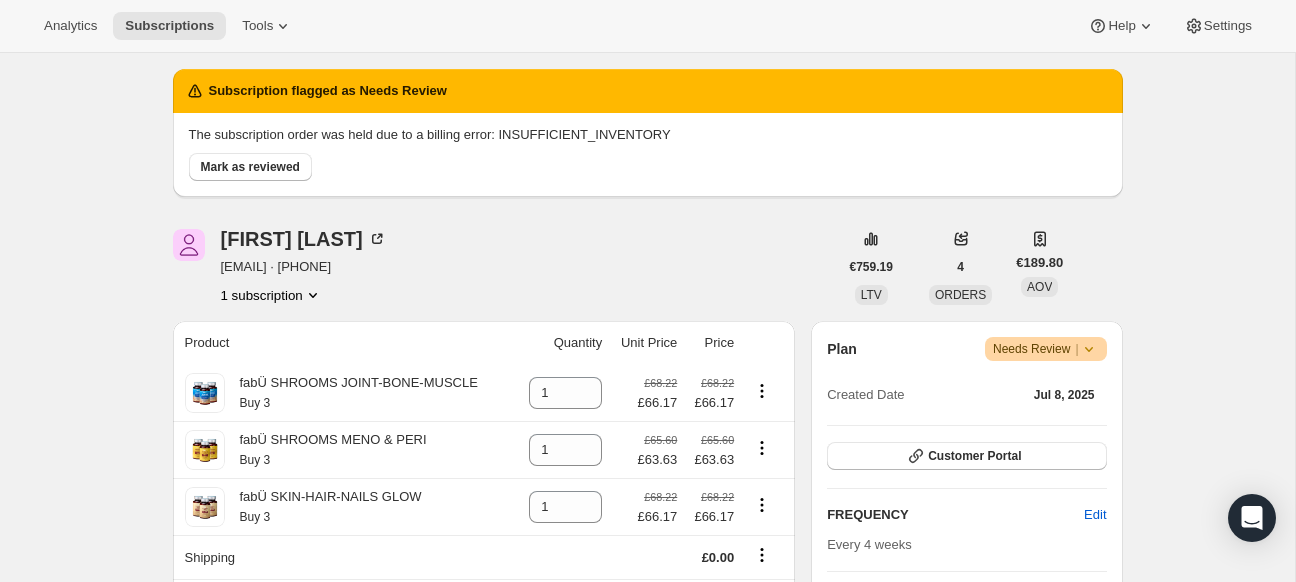 scroll, scrollTop: 0, scrollLeft: 0, axis: both 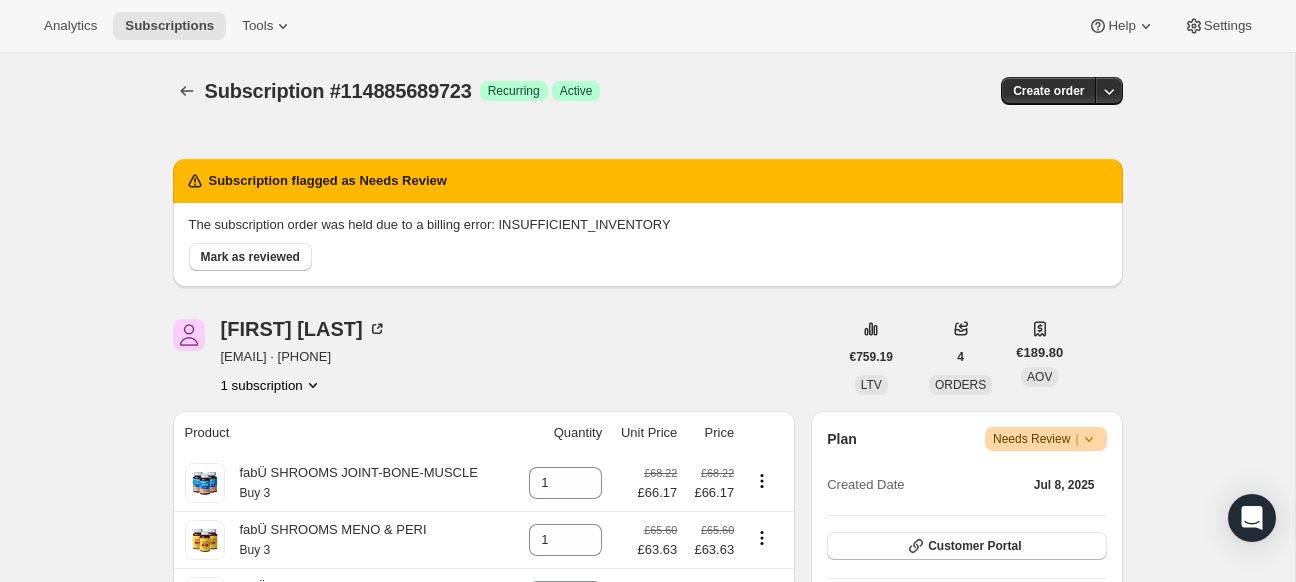drag, startPoint x: 696, startPoint y: 223, endPoint x: 172, endPoint y: 238, distance: 524.21466 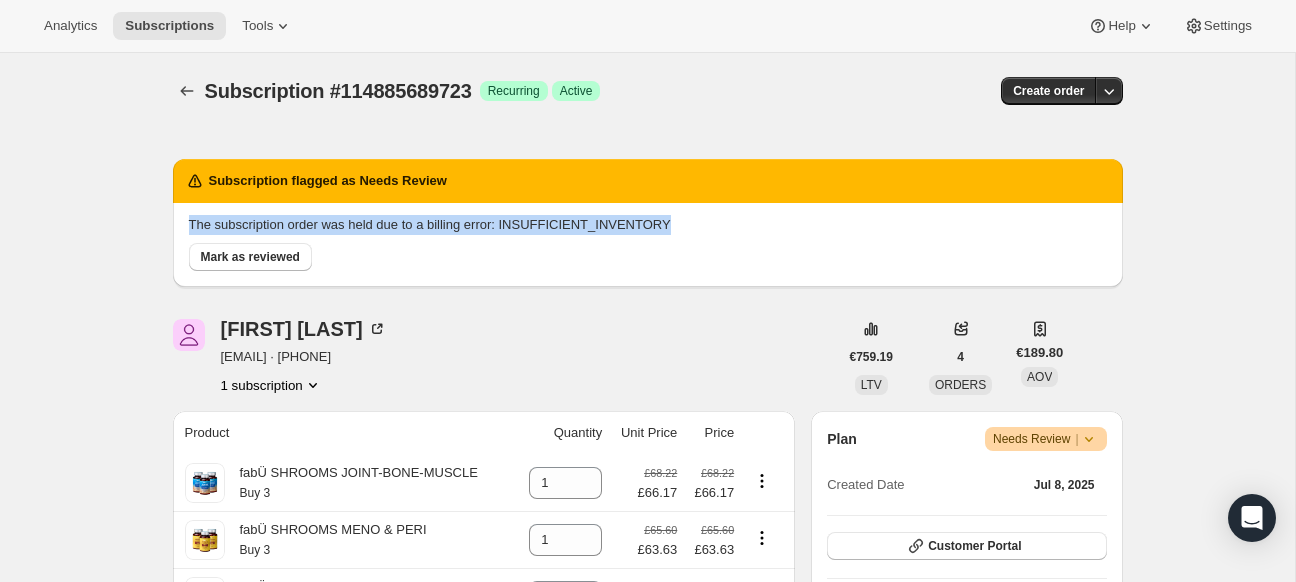 drag, startPoint x: 180, startPoint y: 224, endPoint x: 764, endPoint y: 208, distance: 584.2191 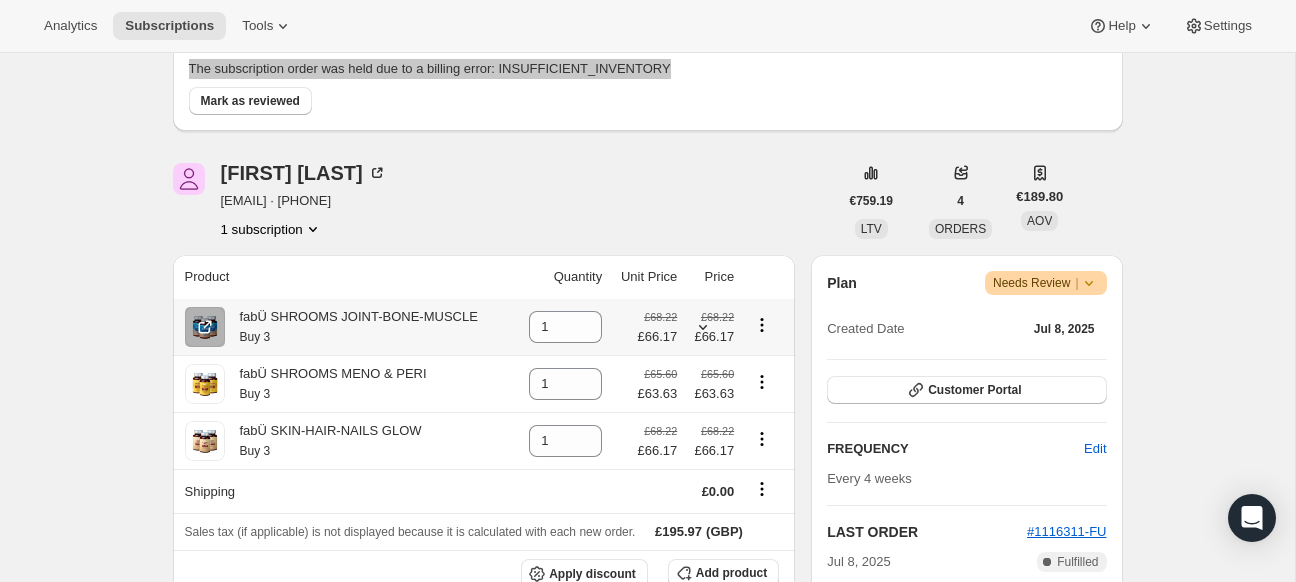 scroll, scrollTop: 154, scrollLeft: 0, axis: vertical 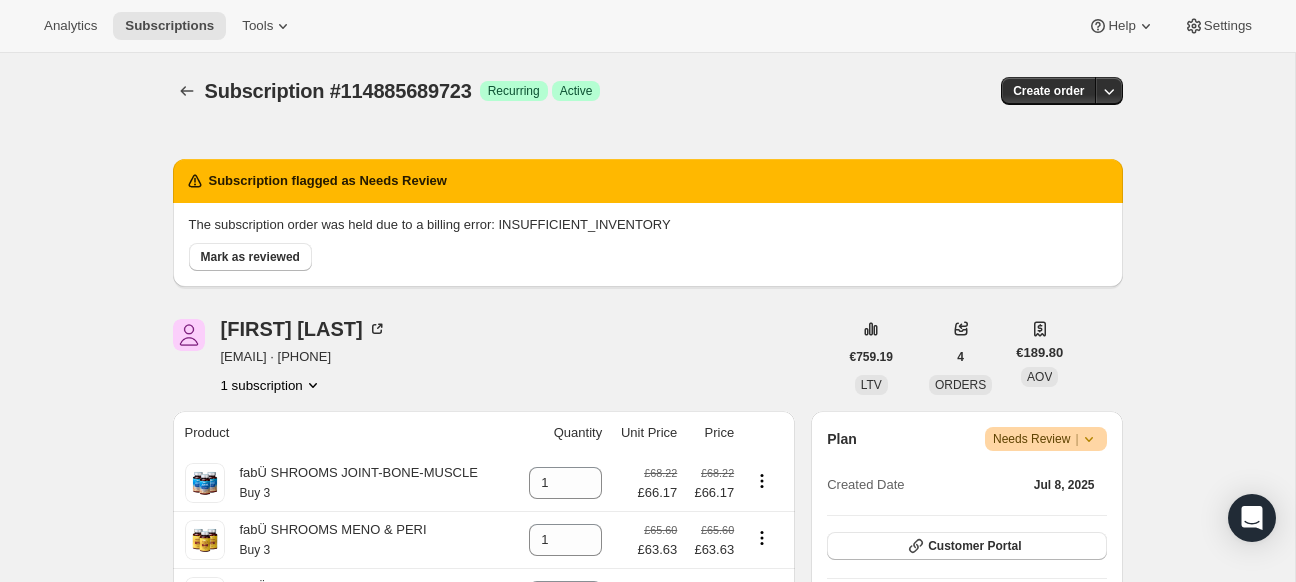 click on "Analytics Subscriptions Tools Help Settings" at bounding box center [648, 26] 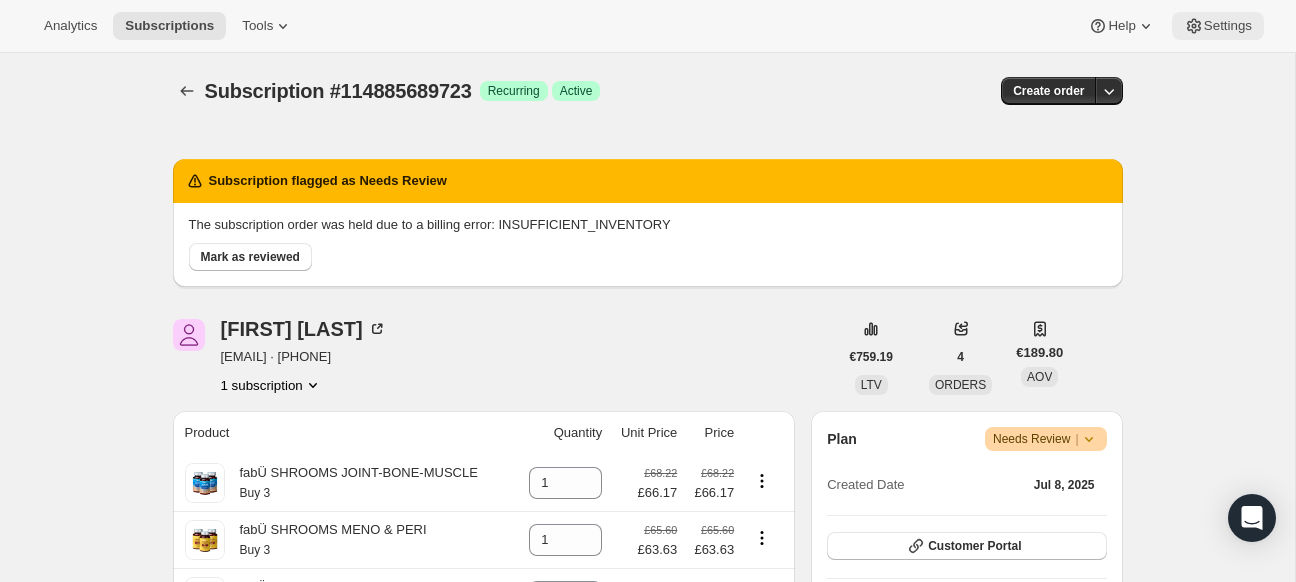 click on "Settings" at bounding box center (1228, 26) 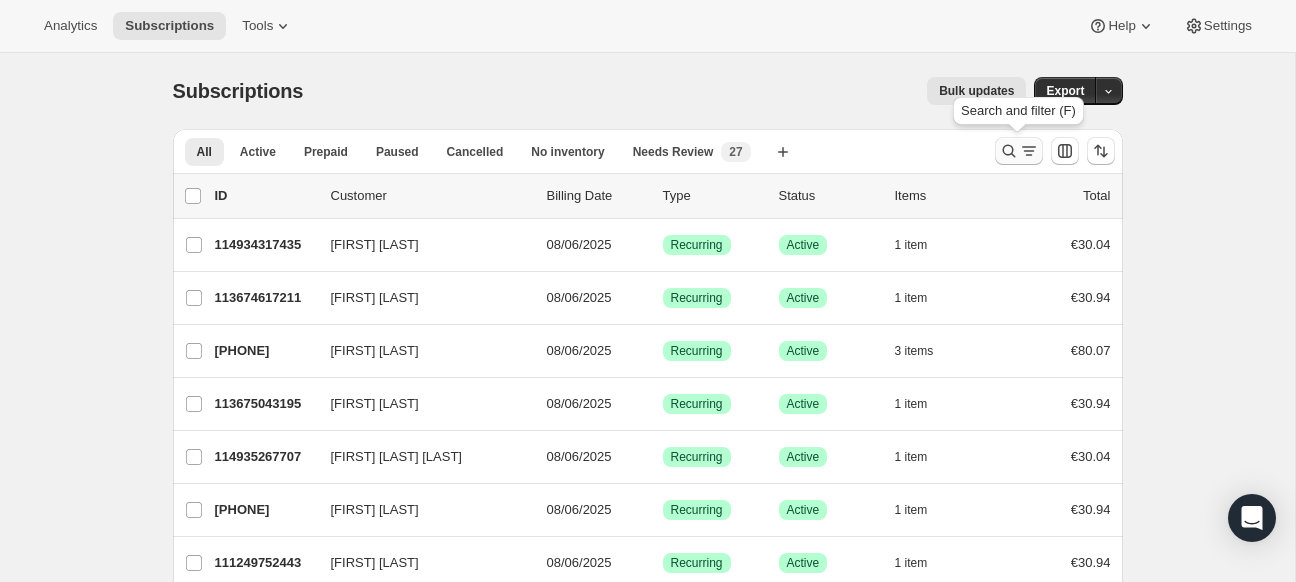 click 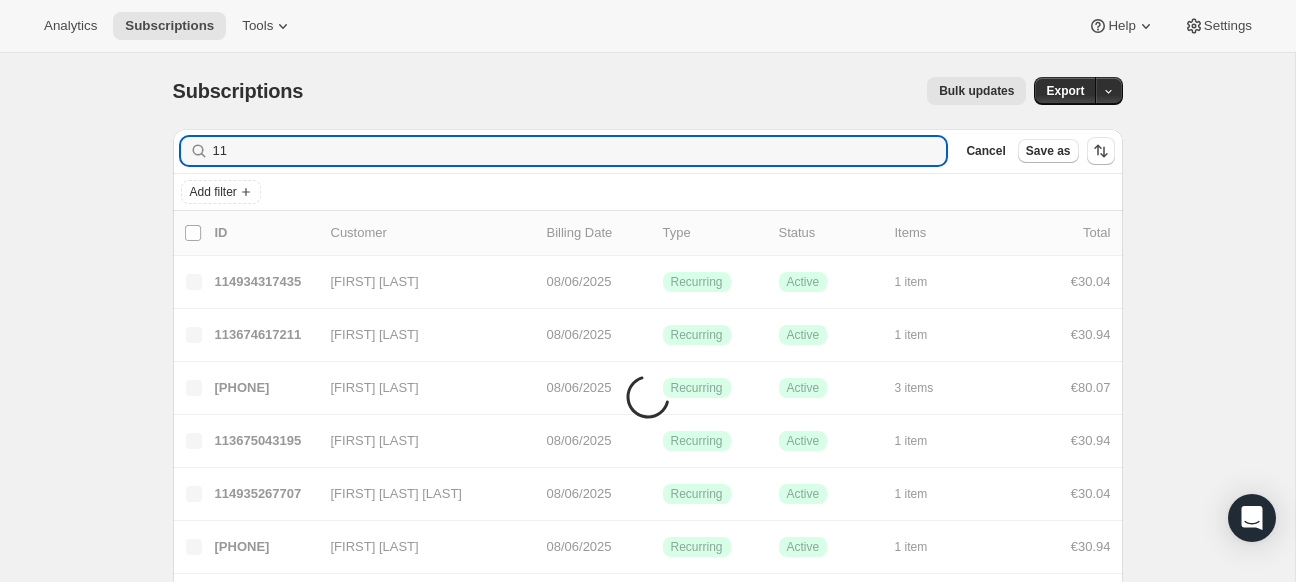 type on "114" 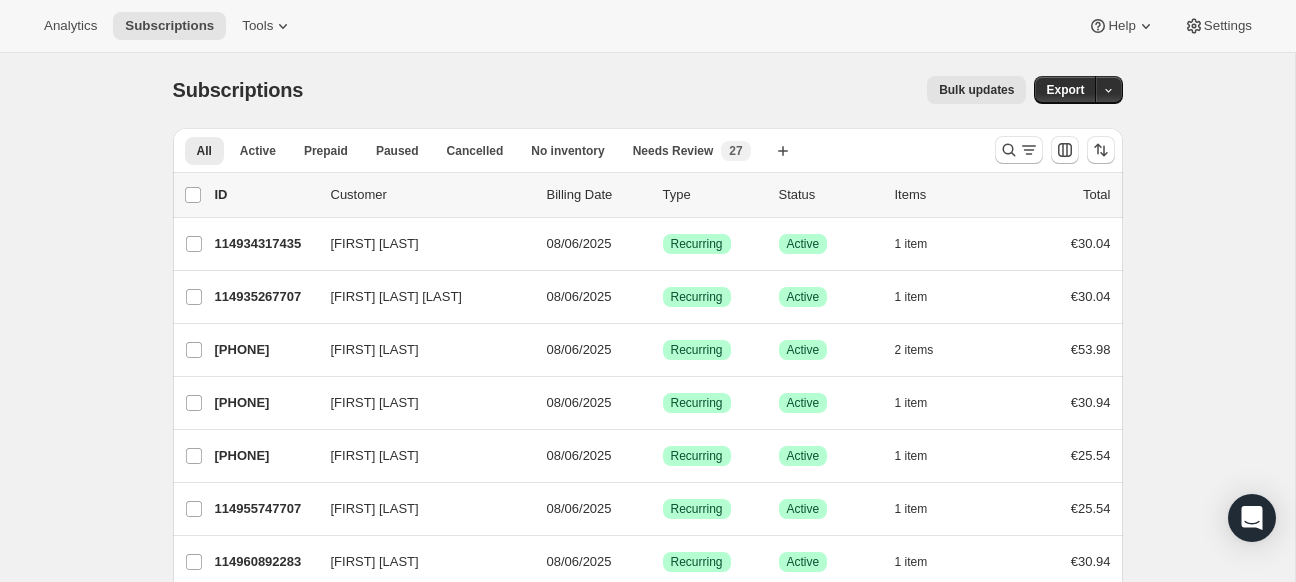 scroll, scrollTop: 0, scrollLeft: 0, axis: both 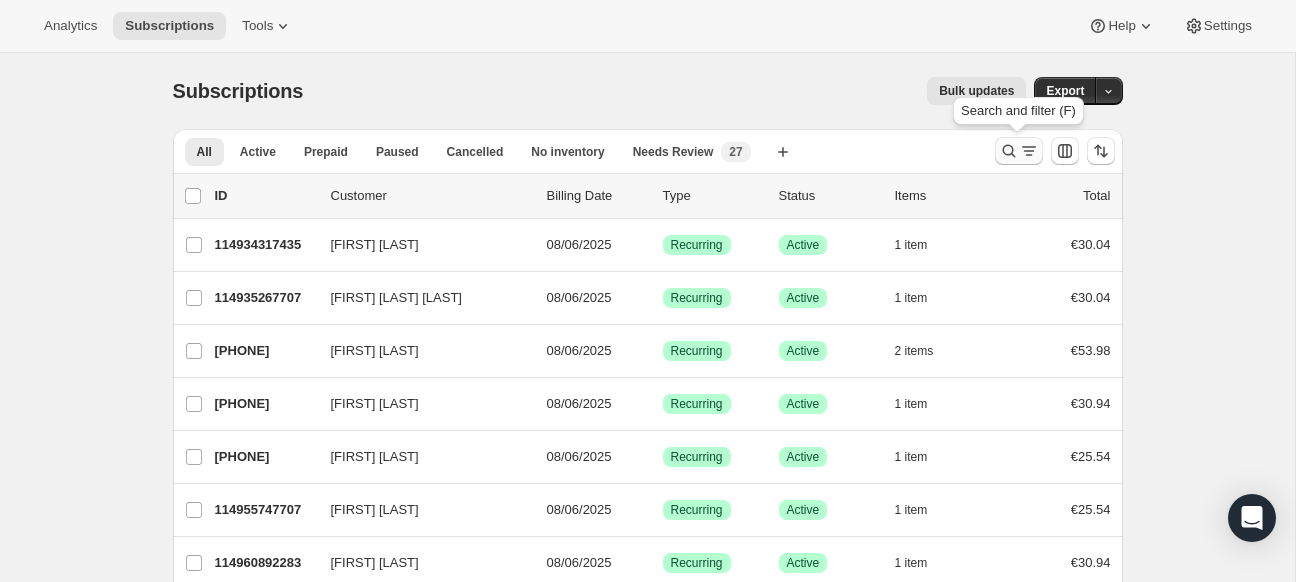 click 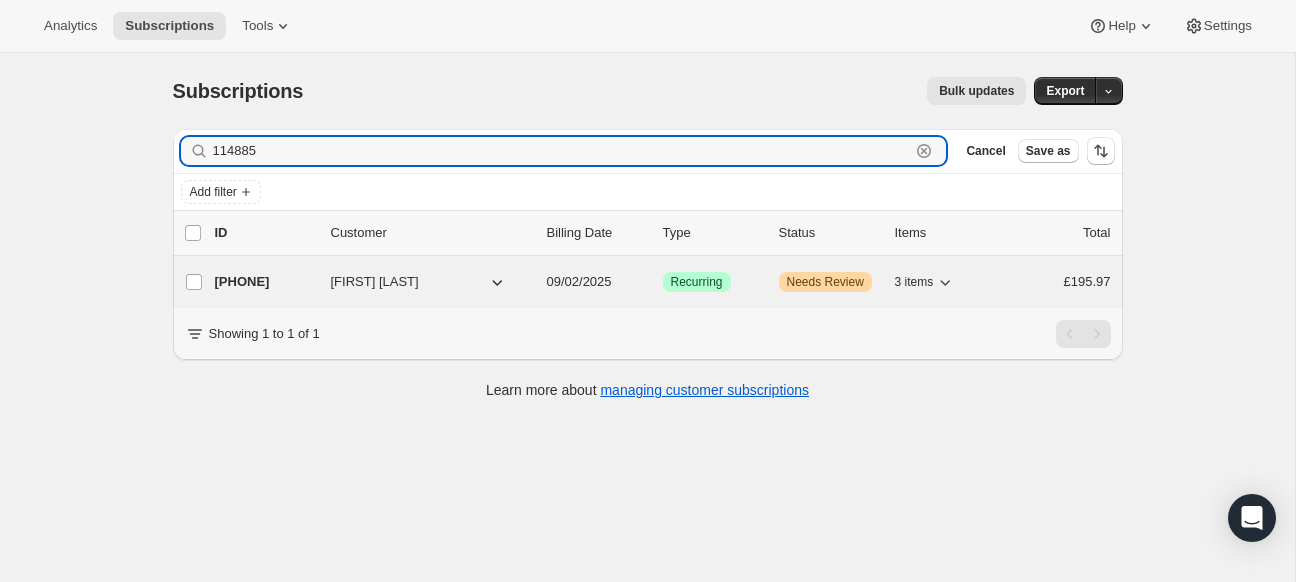type on "114885" 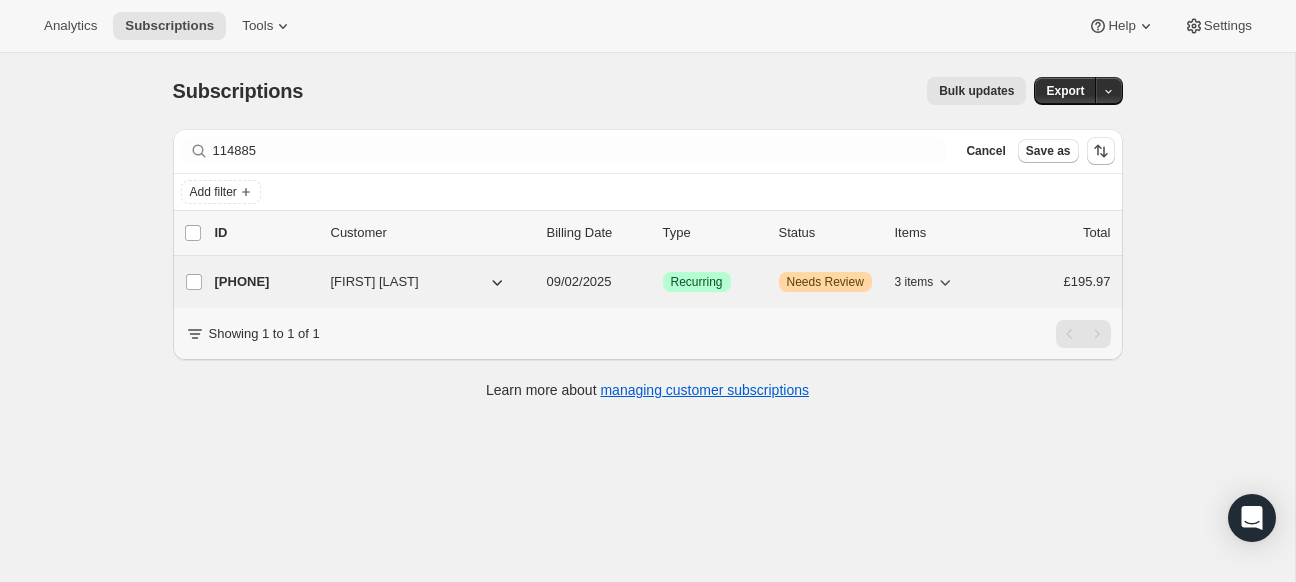 click on "[FIRST] [LAST]" at bounding box center [375, 282] 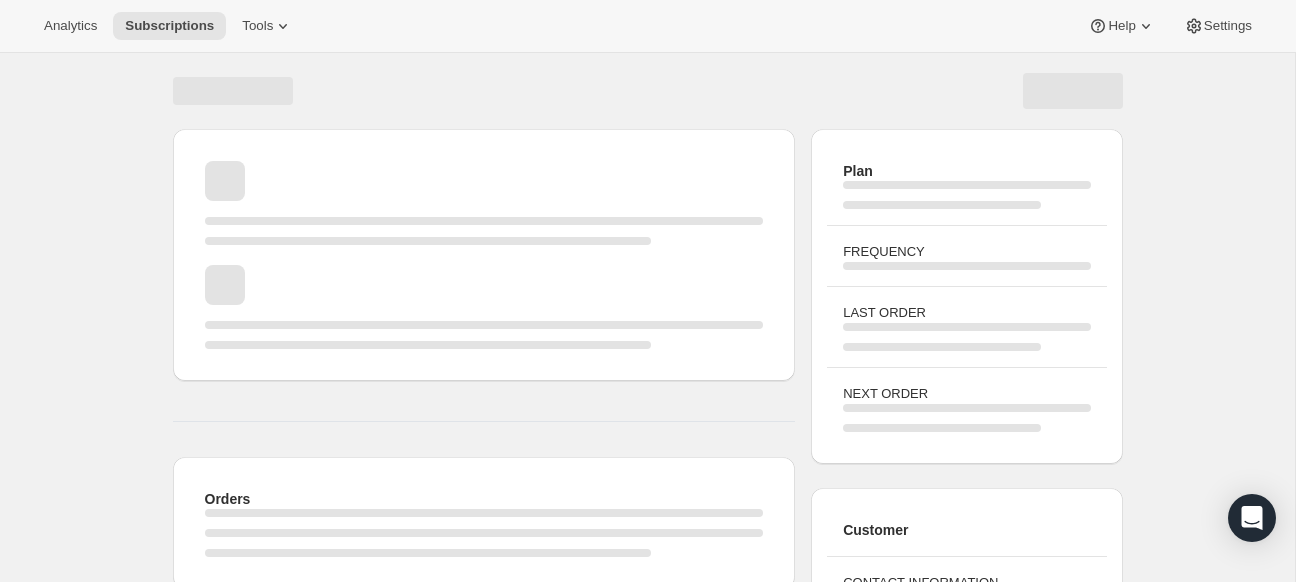 click on "Orders Plan FREQUENCY LAST ORDER NEXT ORDER Customer CONTACT INFORMATION SHIPPING ADDRESS BILLING ADDRESS PAYMENT METHOD" at bounding box center (647, 478) 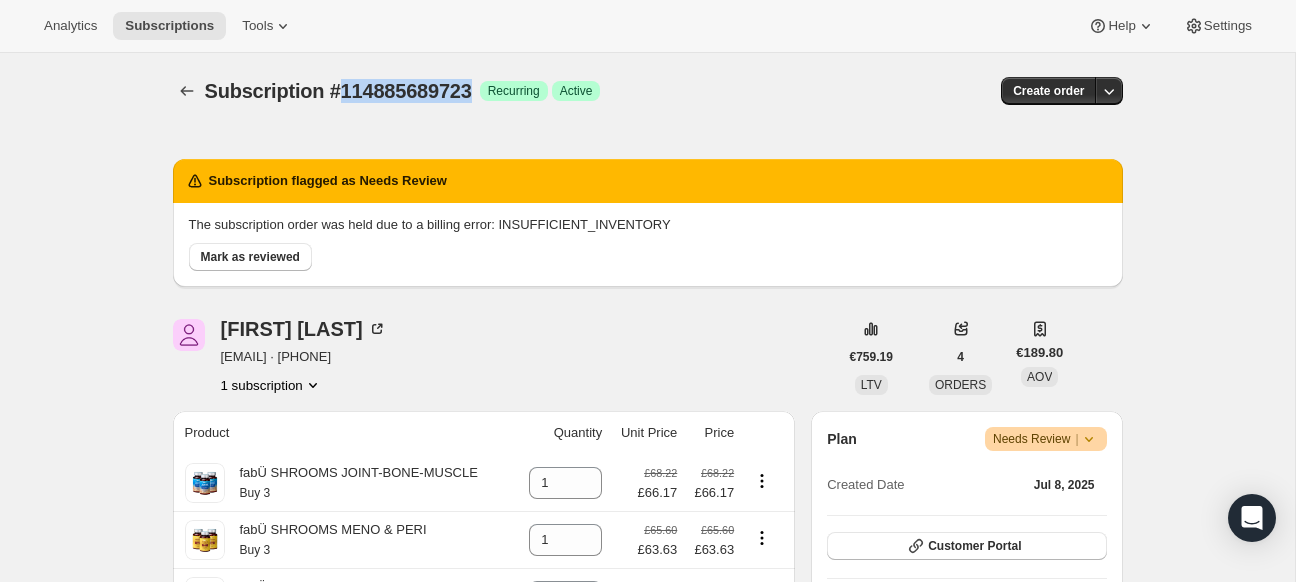 drag, startPoint x: 467, startPoint y: 85, endPoint x: 330, endPoint y: 90, distance: 137.09122 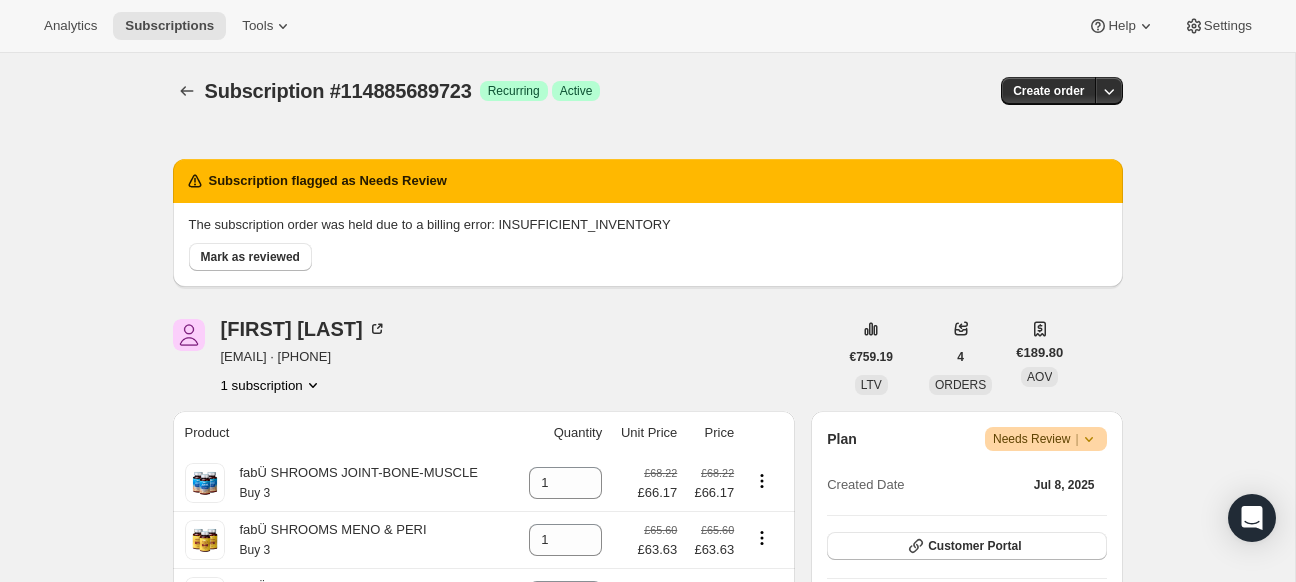 drag, startPoint x: 186, startPoint y: 228, endPoint x: 723, endPoint y: 230, distance: 537.0037 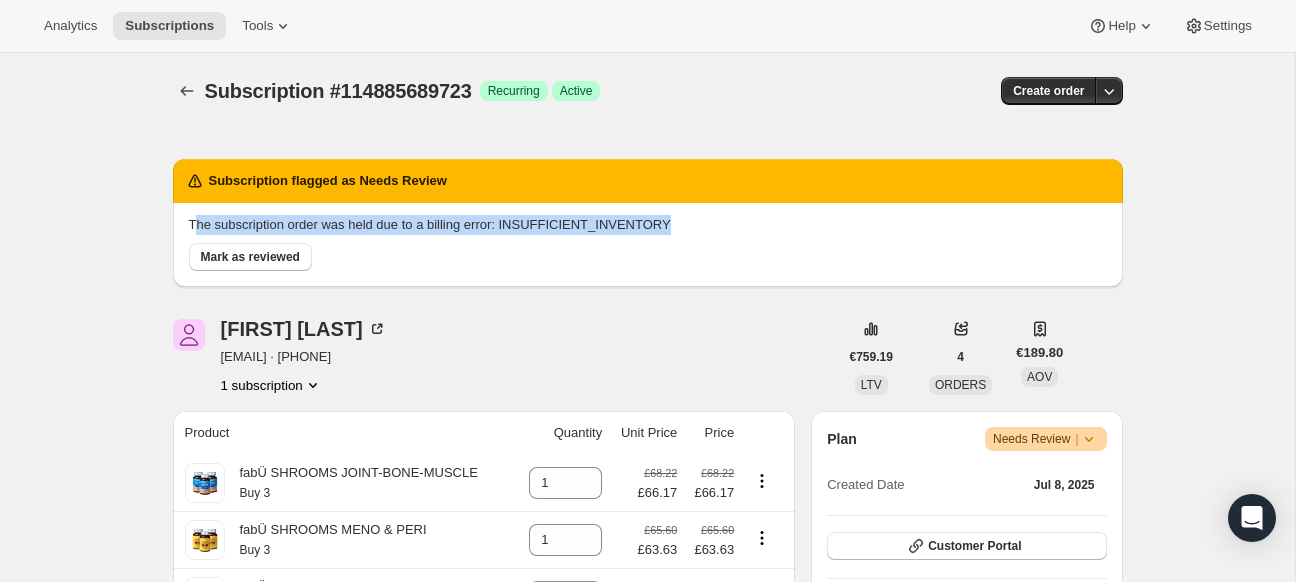 copy on "he subscription order was held due to a billing error: INSUFFICIENT_INVENTORY" 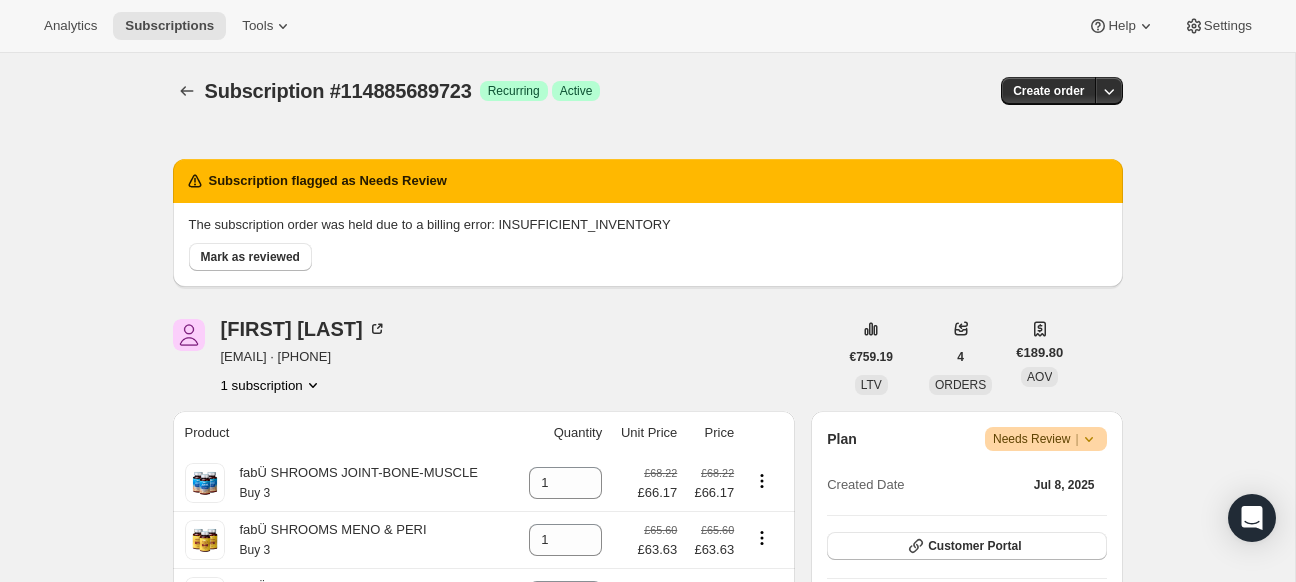 click on "The subscription order was held due to a billing error: INSUFFICIENT_INVENTORY Mark as reviewed [FIRST] [LAST]" at bounding box center (648, 245) 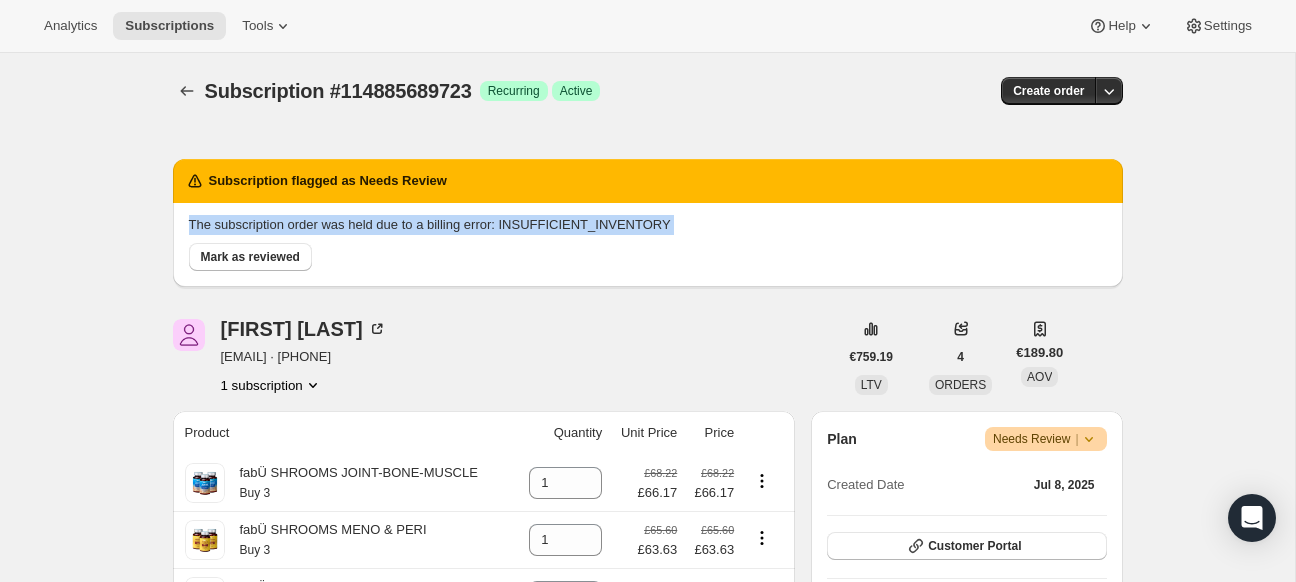 drag, startPoint x: 185, startPoint y: 225, endPoint x: 702, endPoint y: 212, distance: 517.1634 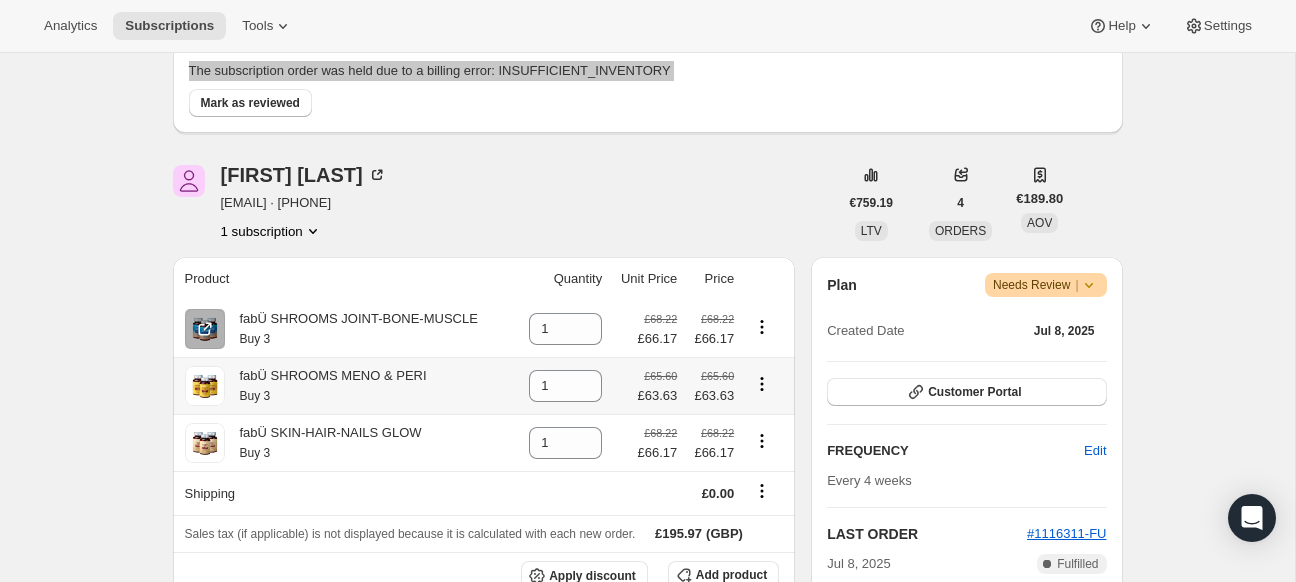 scroll, scrollTop: 143, scrollLeft: 0, axis: vertical 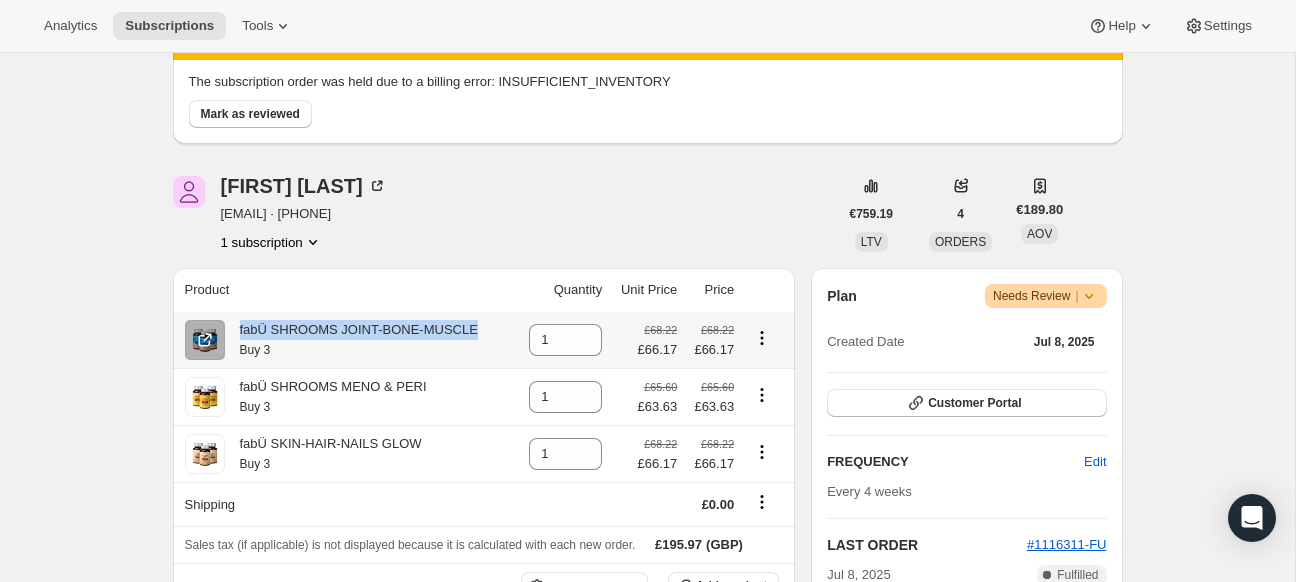 drag, startPoint x: 461, startPoint y: 327, endPoint x: 237, endPoint y: 329, distance: 224.00893 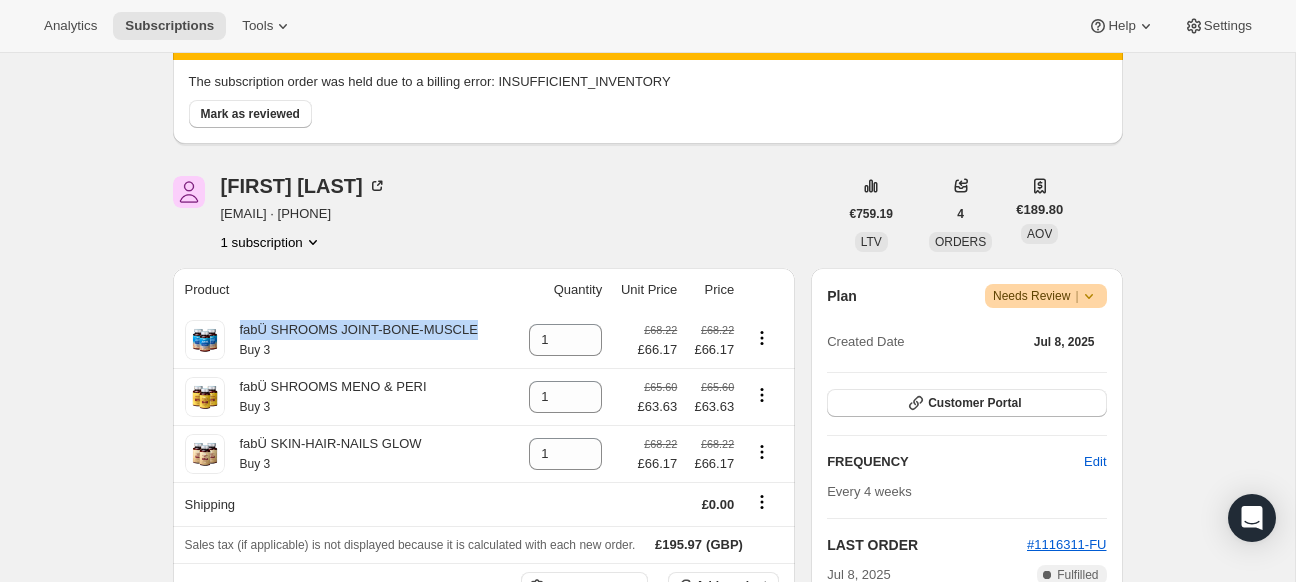 copy on "fabÜ SHROOMS JOINT-BONE-MUSCLE" 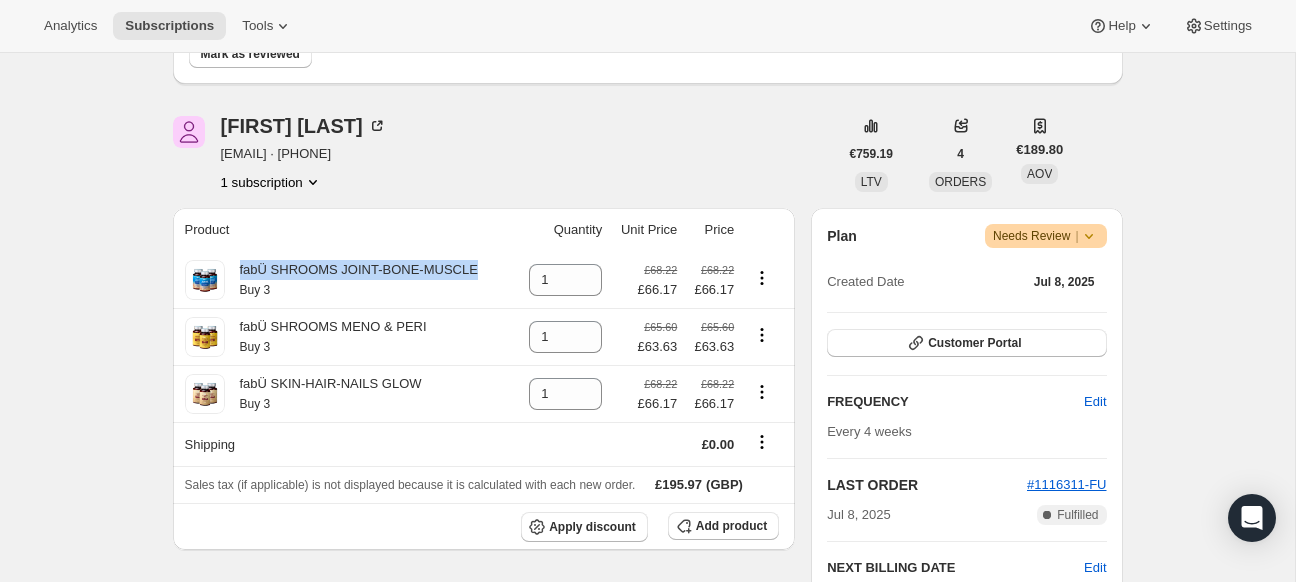 scroll, scrollTop: 256, scrollLeft: 0, axis: vertical 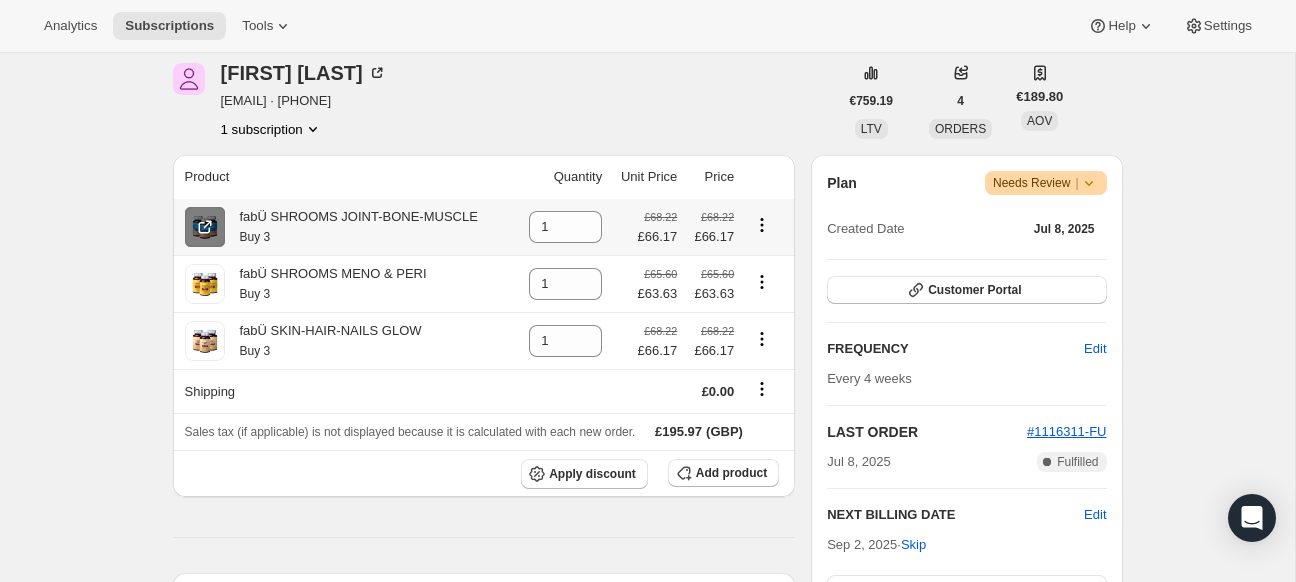 click 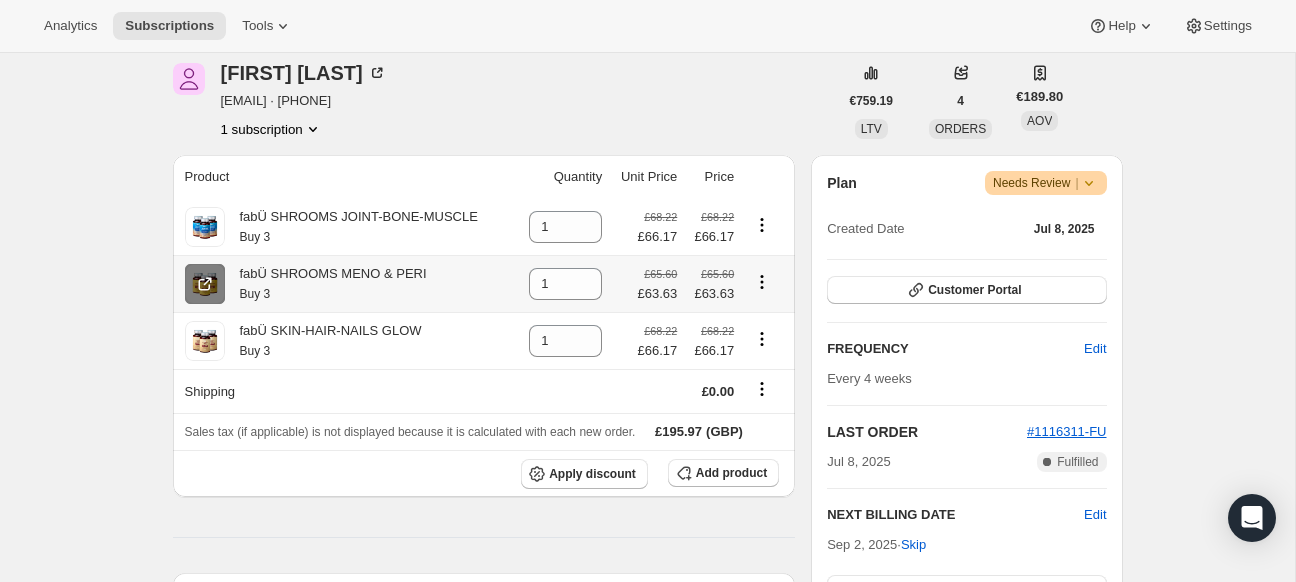 click 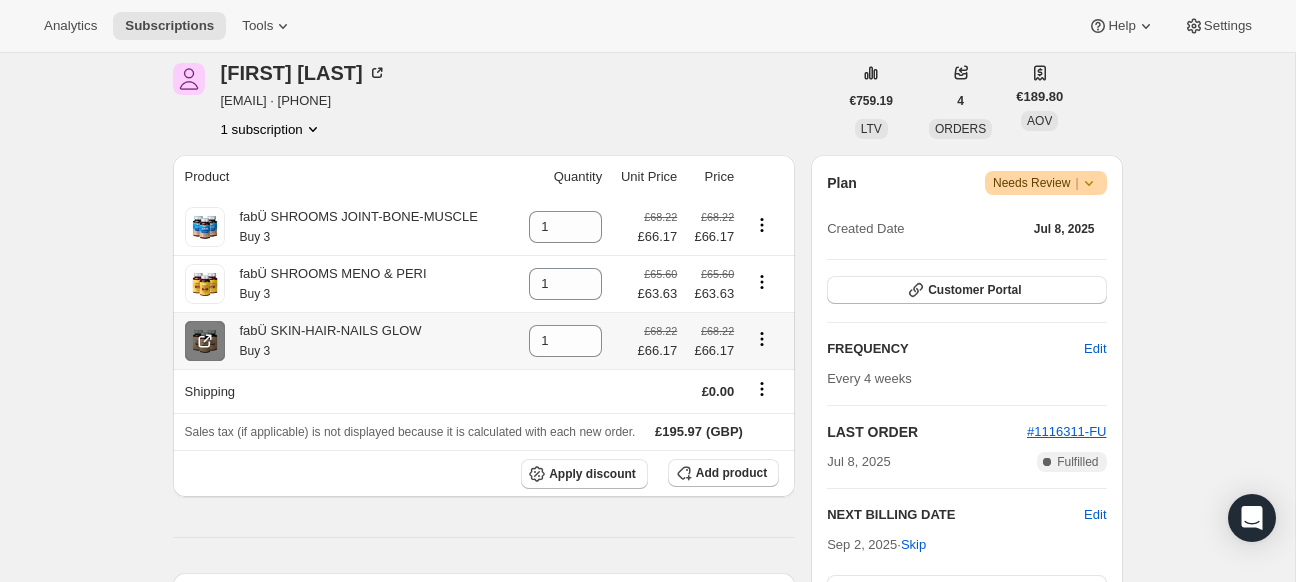 click at bounding box center [205, 341] 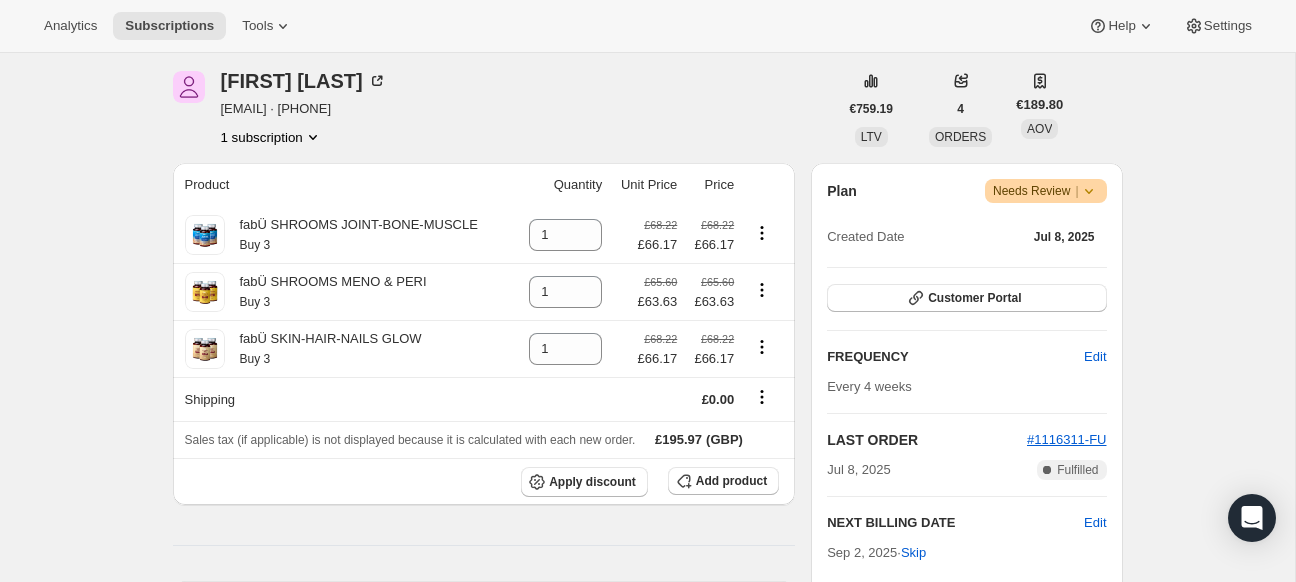 scroll, scrollTop: 252, scrollLeft: 0, axis: vertical 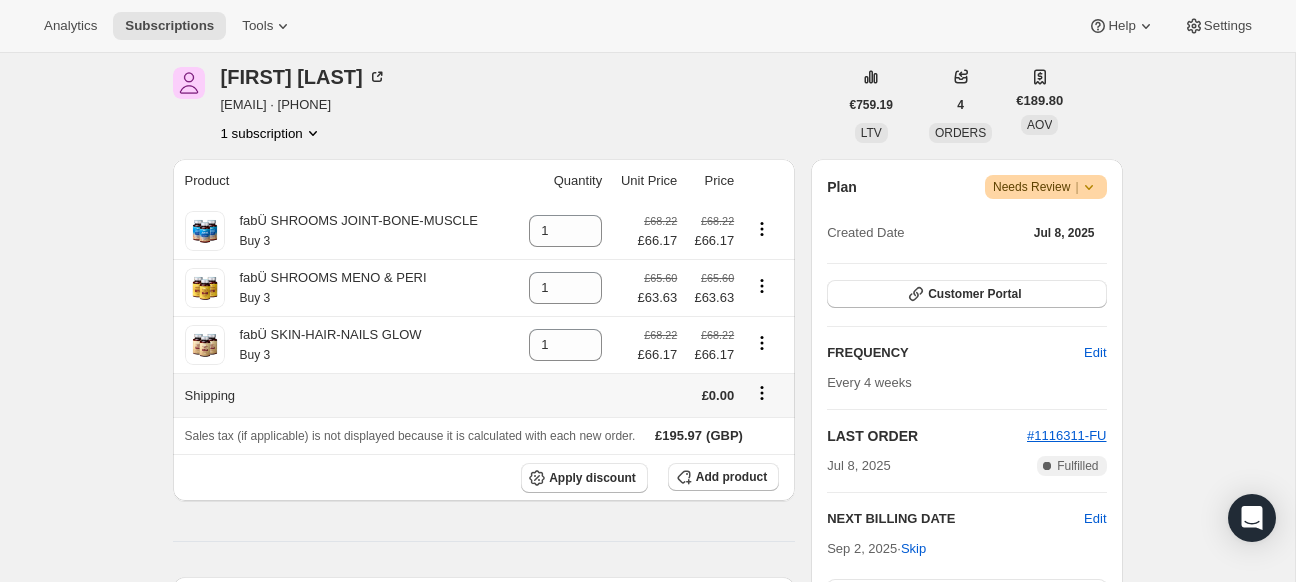 click 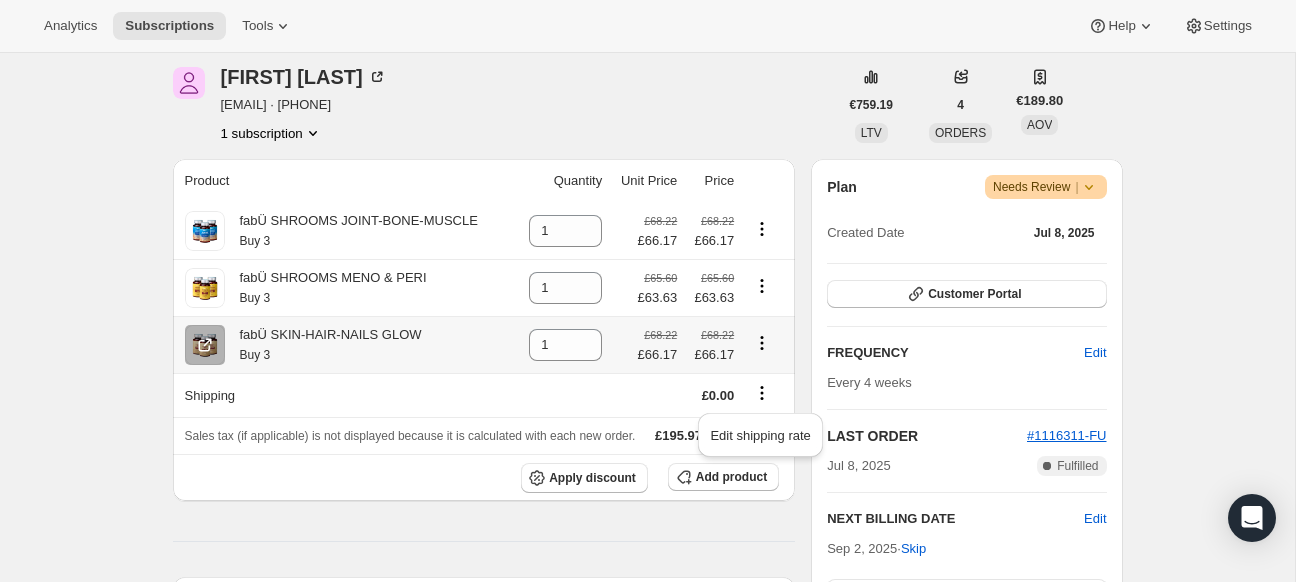 click 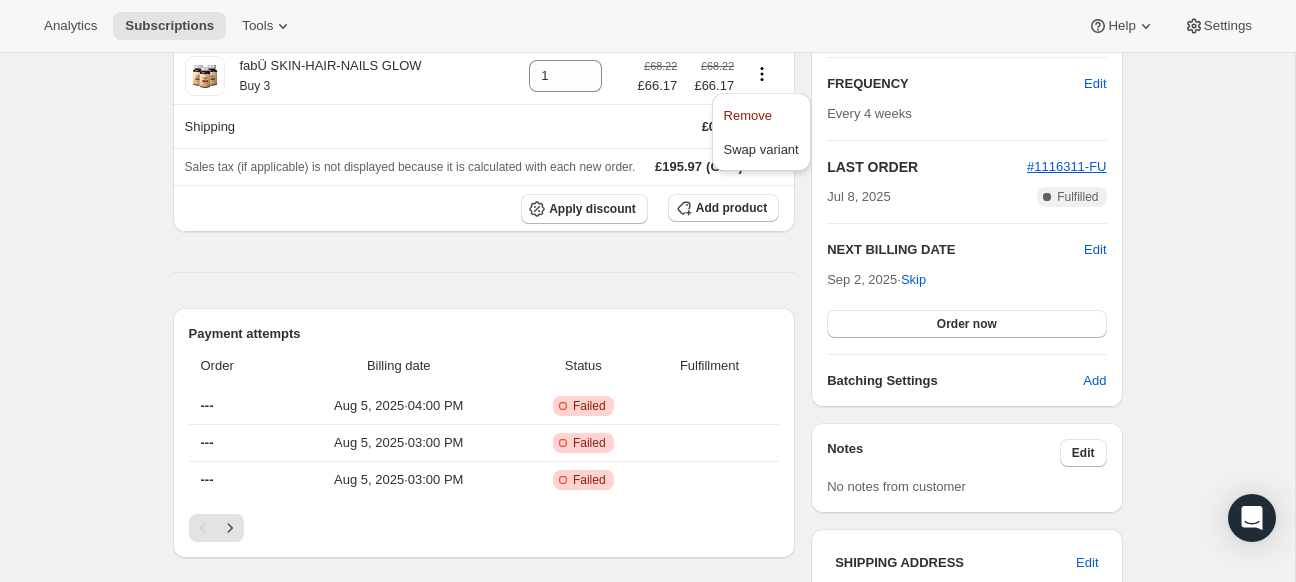 scroll, scrollTop: 523, scrollLeft: 0, axis: vertical 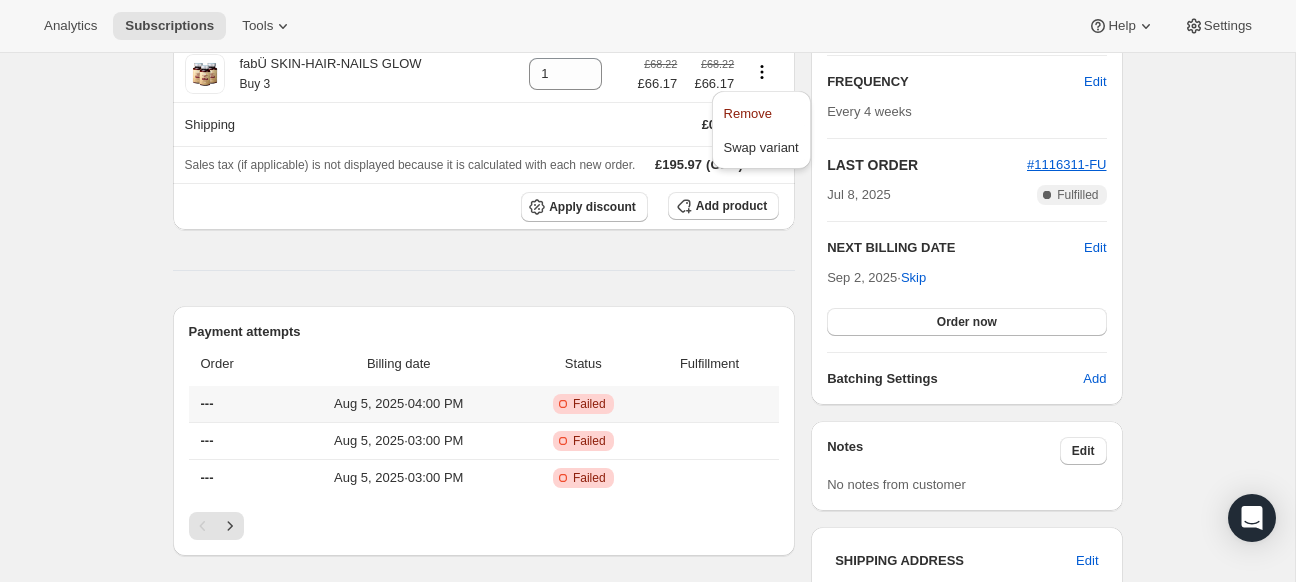 click on "[MONTH] [DAY], [YEAR]  ·  [TIME]" at bounding box center (399, 404) 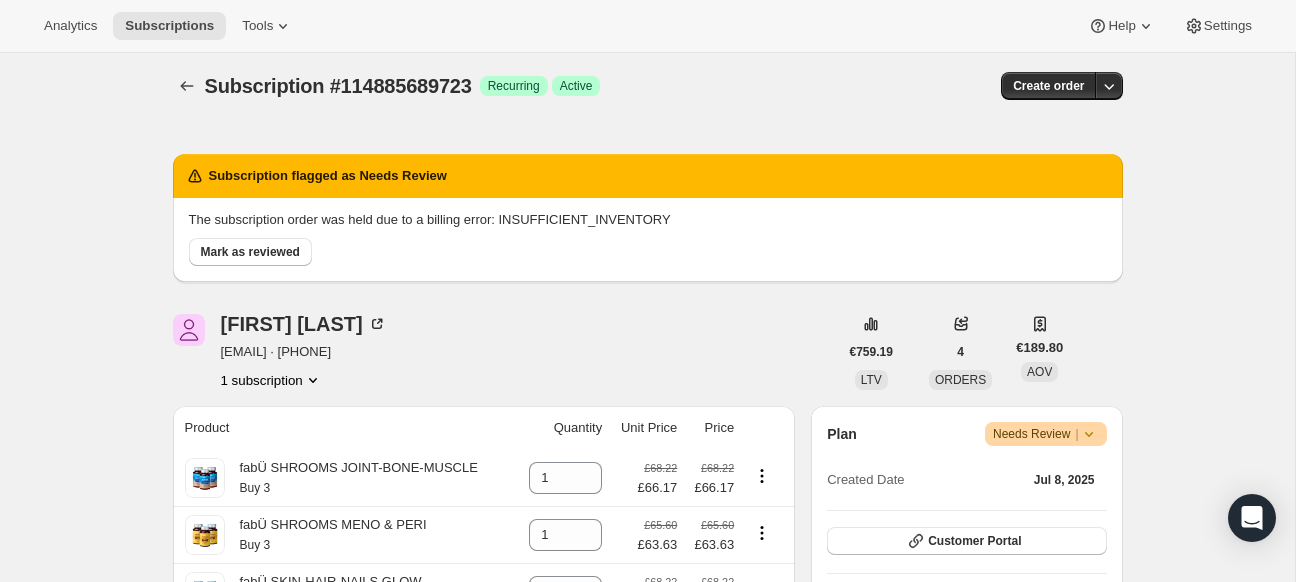 scroll, scrollTop: 0, scrollLeft: 0, axis: both 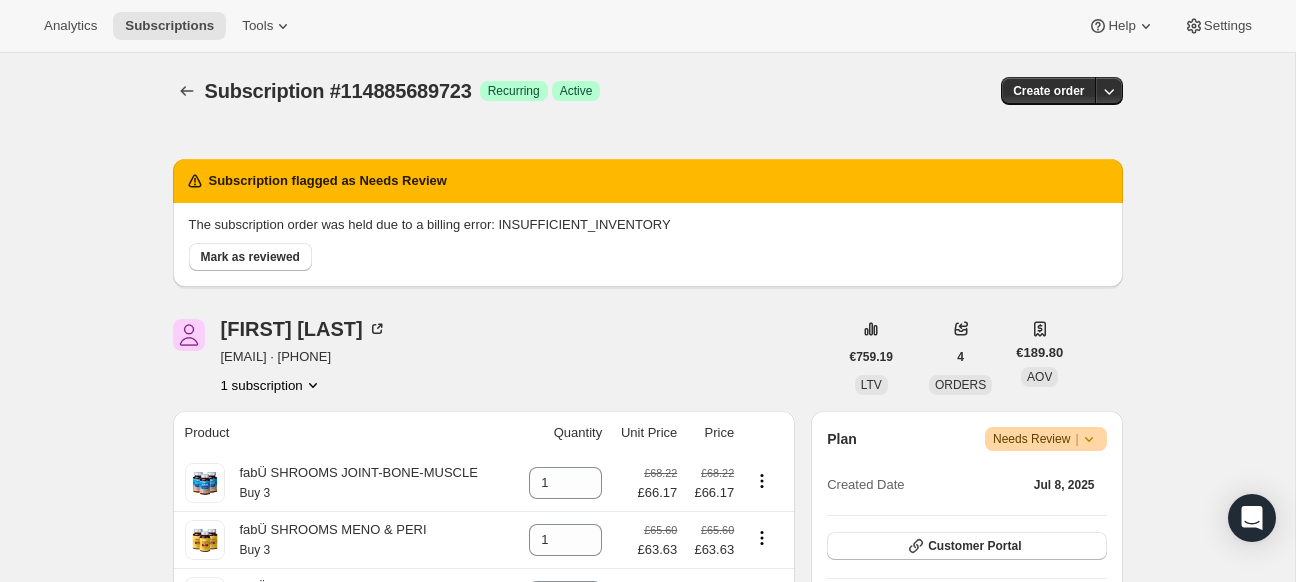 click on "Subscription #[NUMBER]. This page is ready Subscription #[NUMBER] Success Recurring Success Active Create order Subscription flagged as Needs Review The subscription order was held due to a billing error: INSUFFICIENT_INVENTORY Mark as reviewed [FIRST] [LAST] [EMAIL] [PHONE] 1 subscription [CURRENCY][NUMBER] LTV 4 ORDERS [CURRENCY][NUMBER] AOV Product Quantity Unit Price Price fabÜ SHROOMS JOINT-BONE-MUSCLE Buy 3 1 [CURRENCY][NUMBER] [CURRENCY][NUMBER] [CURRENCY][NUMBER] [CURRENCY][NUMBER] fabÜ SHROOMS MENO & PERI Buy 3 1 [CURRENCY][NUMBER] [CURRENCY][NUMBER] [CURRENCY][NUMBER] [CURRENCY][NUMBER] fabÜ SKIN-HAIR-NAILS GLOW Buy 3 1 [CURRENCY][NUMBER] [CURRENCY][NUMBER] [CURRENCY][NUMBER] [CURRENCY][NUMBER] Shipping [CURRENCY][NUMBER] Sales tax (if applicable) is not displayed because it is calculated with each new order.   [CURRENCY][NUMBER]  (GBP) Apply discount Add product Payment attempts Order Billing date Status Fulfillment --- [MONTH] [DAY], [YEAR]  ·  [TIME] Critical Incomplete Failed --- [MONTH] [DAY], [YEAR]  ·  [TIME] Critical Incomplete Failed --- [MONTH] [DAY], [YEAR]  ·  [TIME] Critical Incomplete Failed Timeline [MONTH] [DAY], [YEAR] Subscription order held due to billing issue: INSUFFICIENT_INVENTORY [TIME] [MONTH] [DAY], [YEAR] [TIME] [MONTH] [DAY], [YEAR] [FIRST] [LAST] View order Plan" at bounding box center (647, 812) 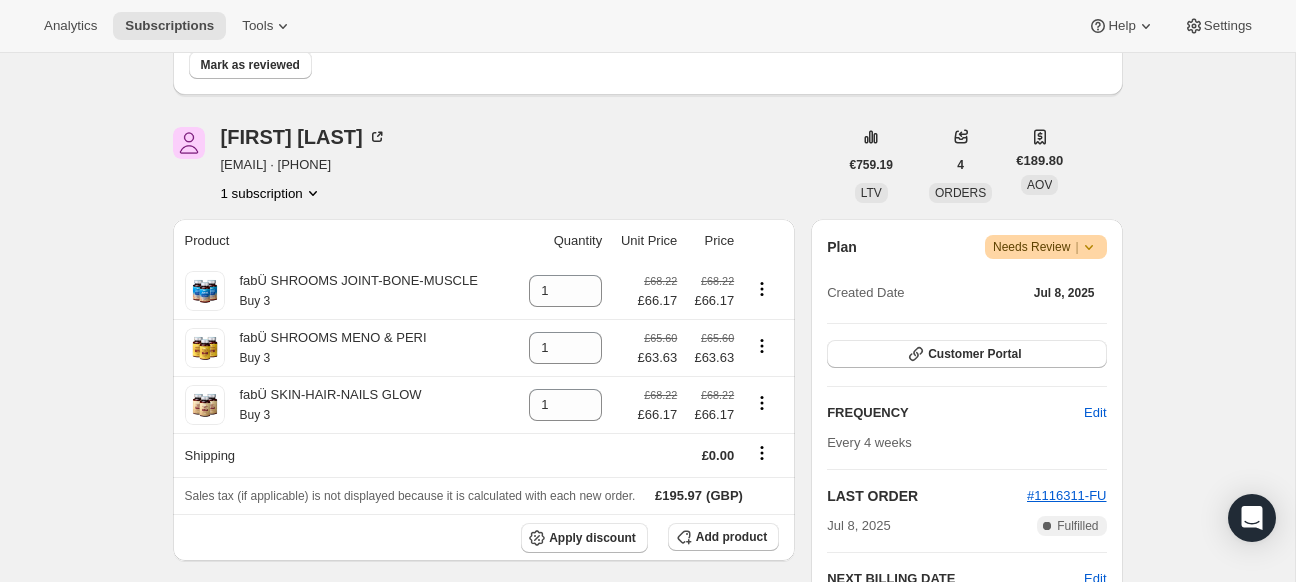 scroll, scrollTop: 194, scrollLeft: 0, axis: vertical 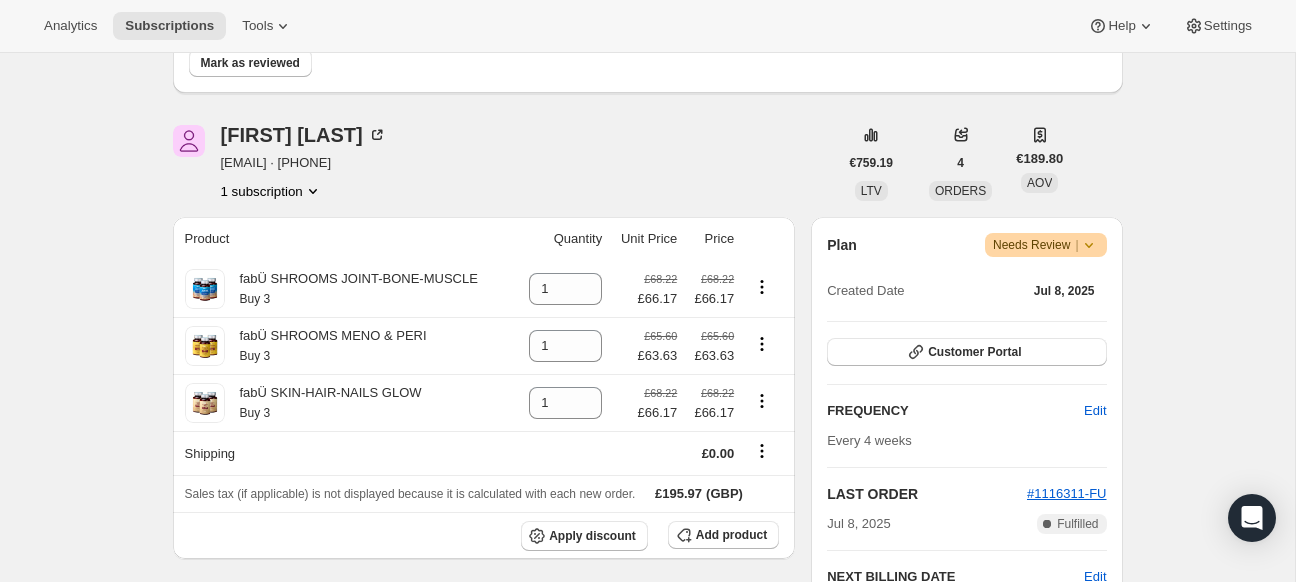click on "1 subscription" at bounding box center (272, 191) 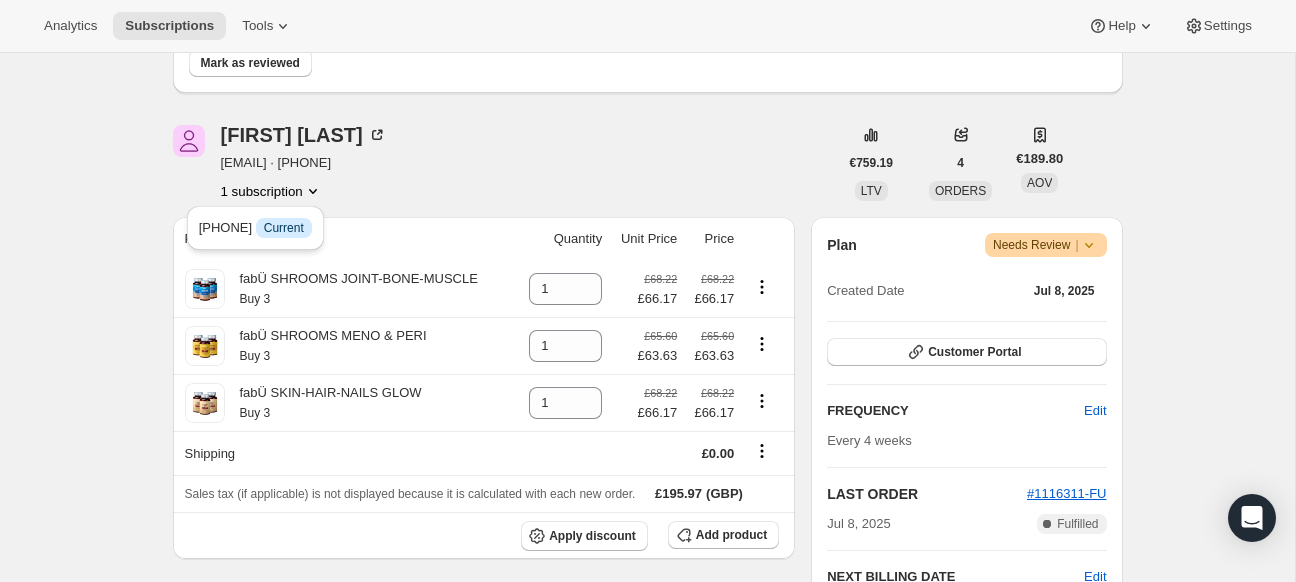 click on "1 subscription" at bounding box center [272, 191] 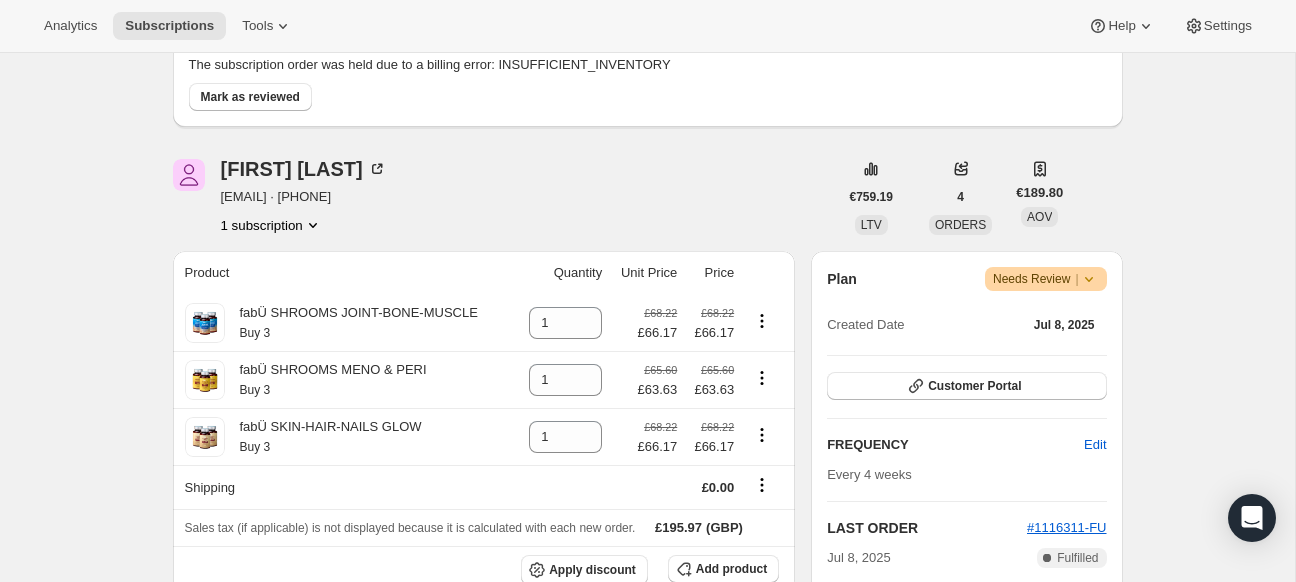 scroll, scrollTop: 172, scrollLeft: 0, axis: vertical 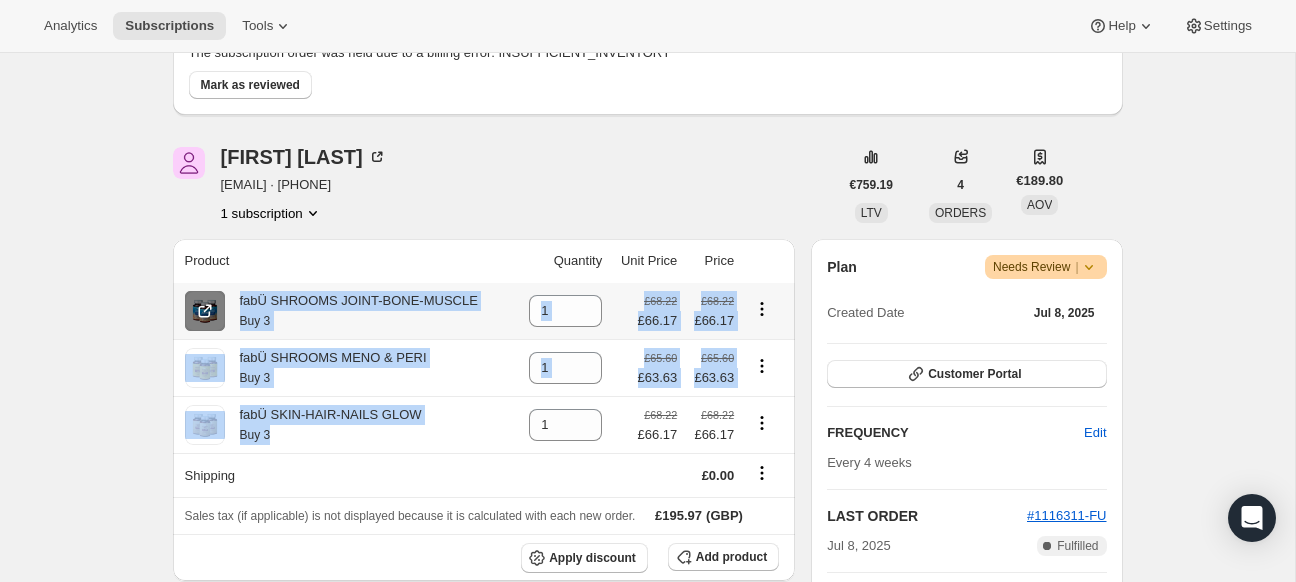 drag, startPoint x: 298, startPoint y: 438, endPoint x: 204, endPoint y: 314, distance: 155.60205 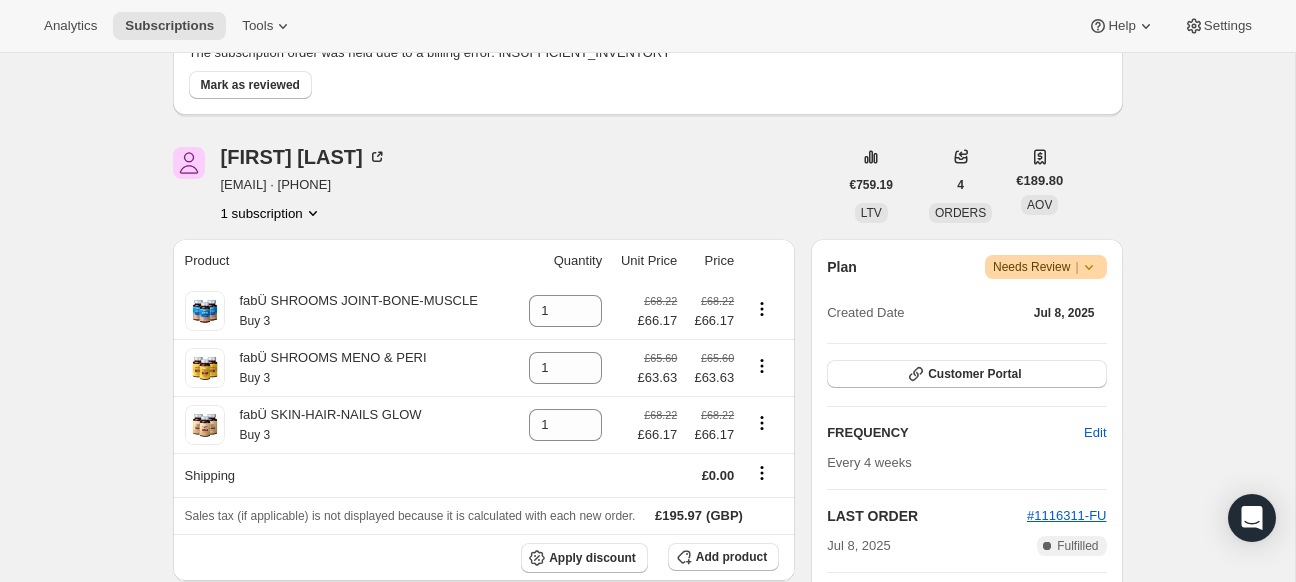 click on "Subscription #[NUMBER]. This page is ready Subscription #[NUMBER] Success Recurring Success Active Create order Subscription flagged as Needs Review The subscription order was held due to a billing error: INSUFFICIENT_INVENTORY Mark as reviewed [FIRST] [LAST] [EMAIL] [PHONE] 1 subscription [CURRENCY][NUMBER] LTV 4 ORDERS [CURRENCY][NUMBER] AOV Product Quantity Unit Price Price fabÜ SHROOMS JOINT-BONE-MUSCLE Buy 3 1 [CURRENCY][NUMBER] [CURRENCY][NUMBER] [CURRENCY][NUMBER] [CURRENCY][NUMBER] fabÜ SHROOMS MENO & PERI Buy 3 1 [CURRENCY][NUMBER] [CURRENCY][NUMBER] [CURRENCY][NUMBER] [CURRENCY][NUMBER] fabÜ SKIN-HAIR-NAILS GLOW Buy 3 1 [CURRENCY][NUMBER] [CURRENCY][NUMBER] [CURRENCY][NUMBER] [CURRENCY][NUMBER] Shipping [CURRENCY][NUMBER] Sales tax (if applicable) is not displayed because it is calculated with each new order.   [CURRENCY][NUMBER]  (GBP) Apply discount Add product Payment attempts Order Billing date Status Fulfillment --- [MONTH] [DAY], [YEAR]  ·  [TIME] Critical Incomplete Failed --- [MONTH] [DAY], [YEAR]  ·  [TIME] Critical Incomplete Failed --- [MONTH] [DAY], [YEAR]  ·  [TIME] Critical Incomplete Failed Timeline [MONTH] [DAY], [YEAR] Subscription order held due to billing issue: INSUFFICIENT_INVENTORY [TIME] [MONTH] [DAY], [YEAR] [TIME] [MONTH] [DAY], [YEAR] [FIRST] [LAST] View order Plan" at bounding box center (647, 640) 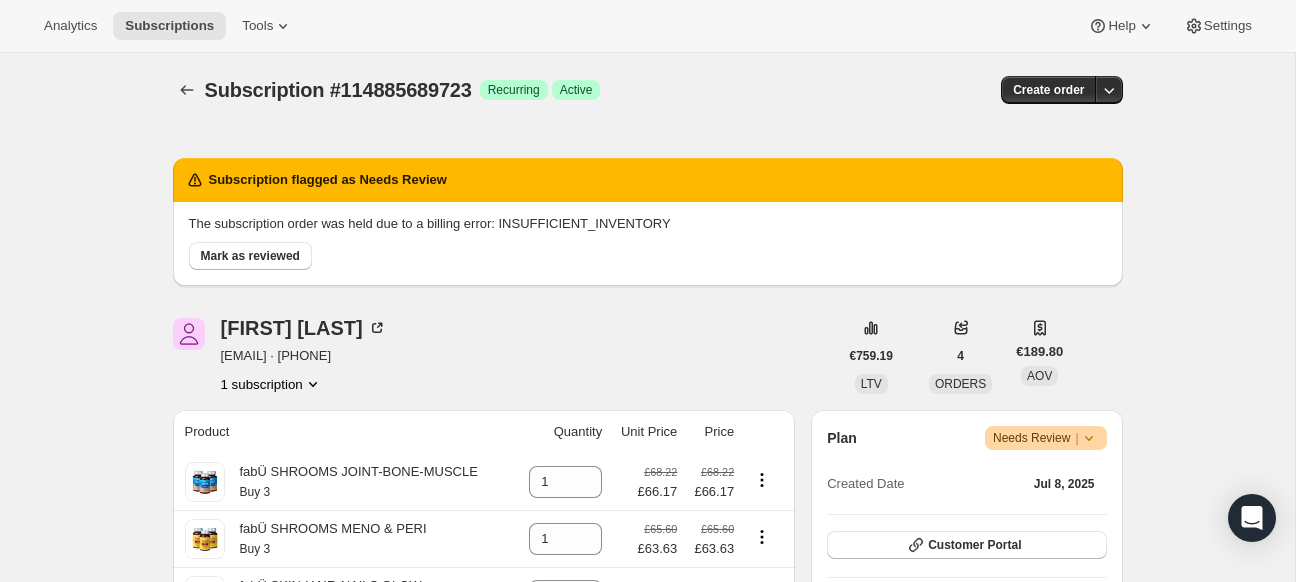 scroll, scrollTop: 0, scrollLeft: 0, axis: both 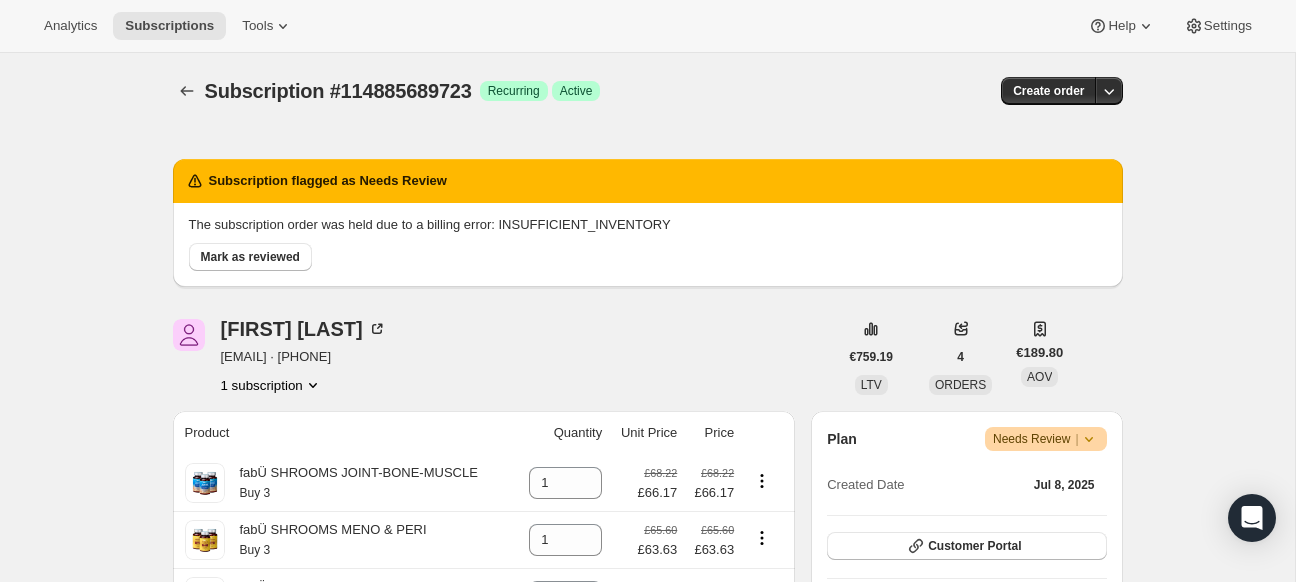 drag, startPoint x: 447, startPoint y: 264, endPoint x: 157, endPoint y: 249, distance: 290.38766 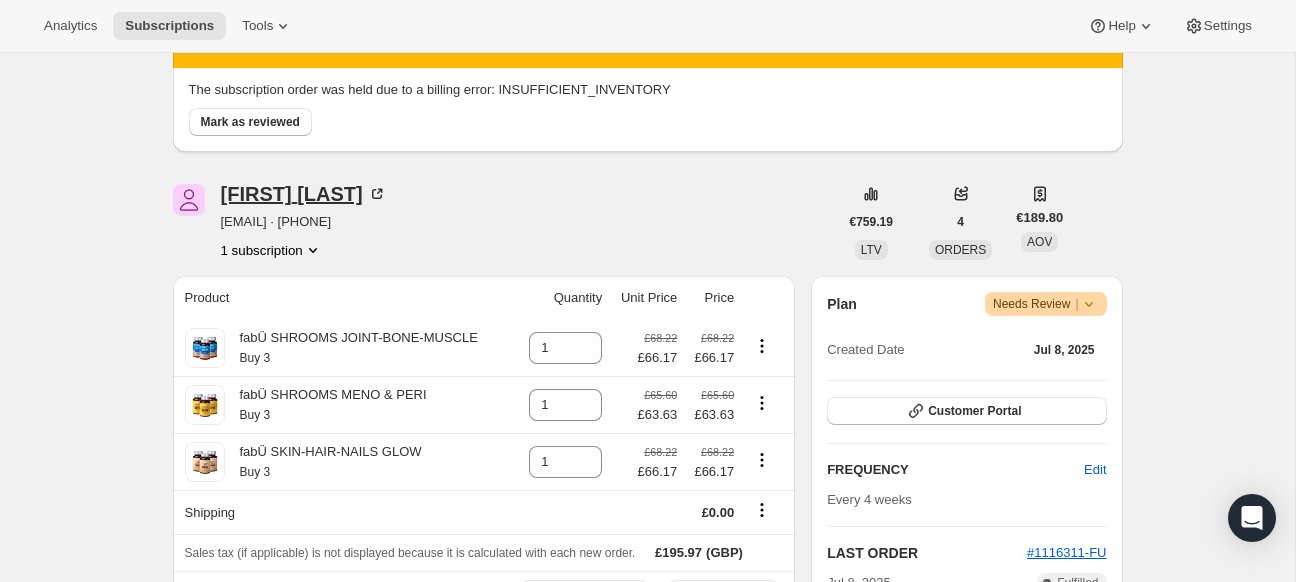 scroll, scrollTop: 0, scrollLeft: 0, axis: both 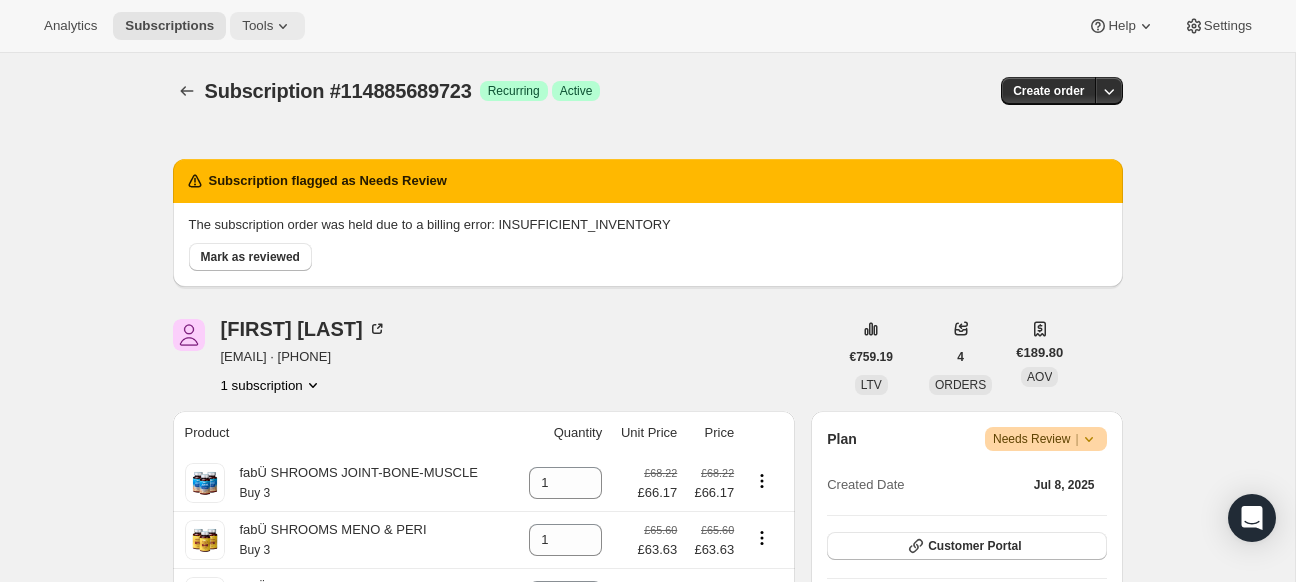click 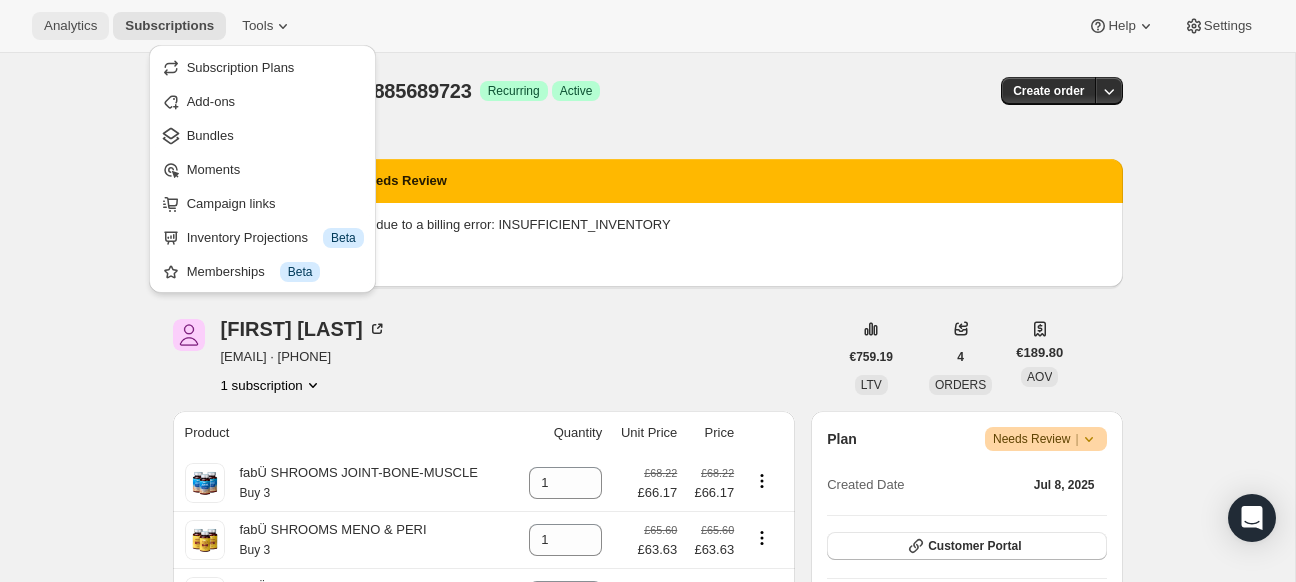 click on "Analytics" at bounding box center [70, 26] 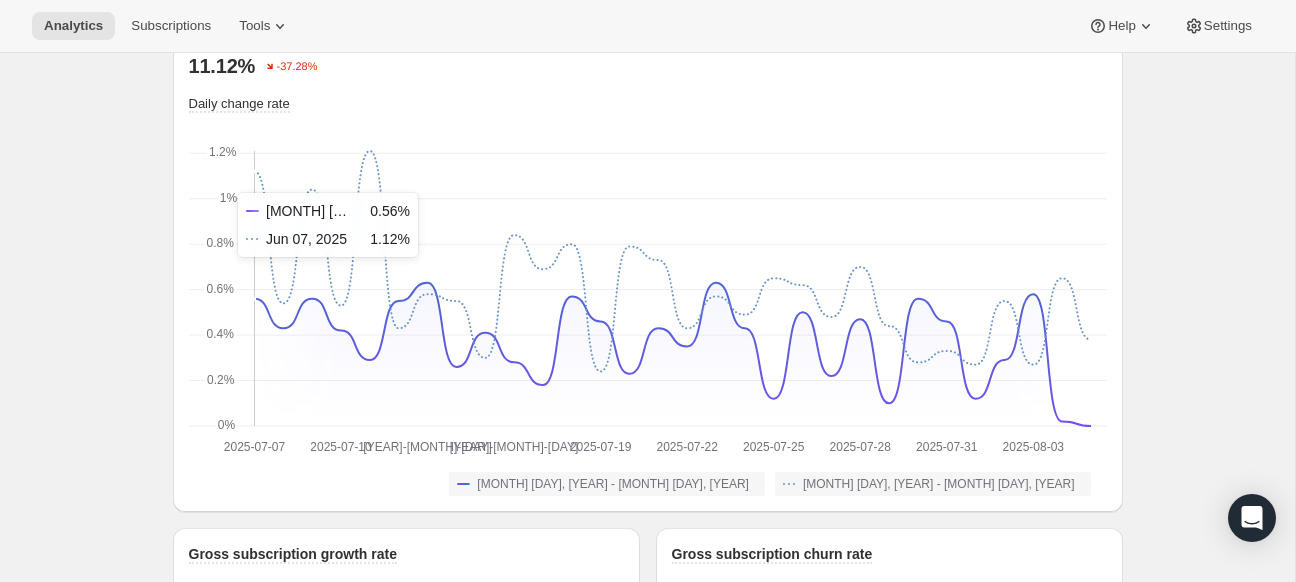 scroll, scrollTop: 1476, scrollLeft: 0, axis: vertical 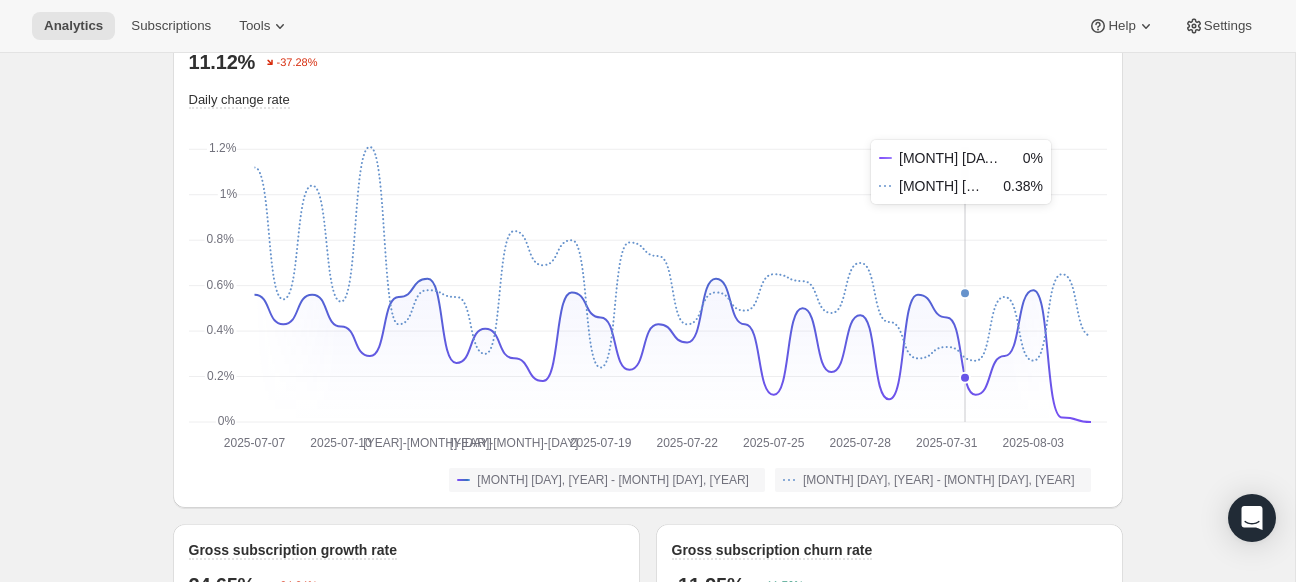 type 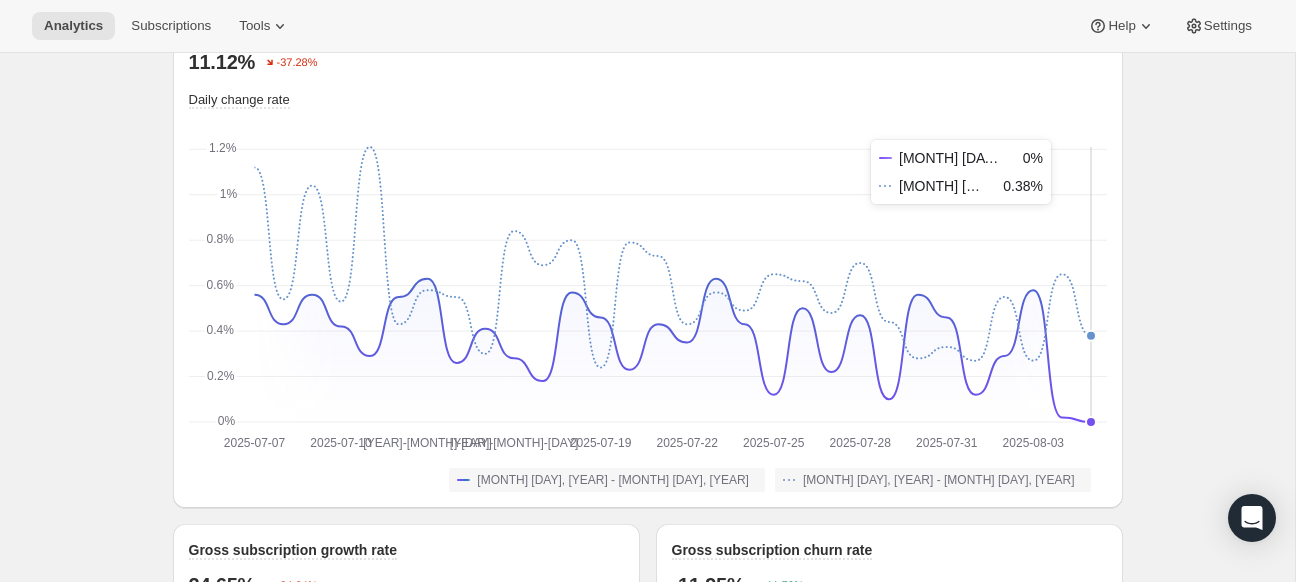 scroll, scrollTop: 0, scrollLeft: 0, axis: both 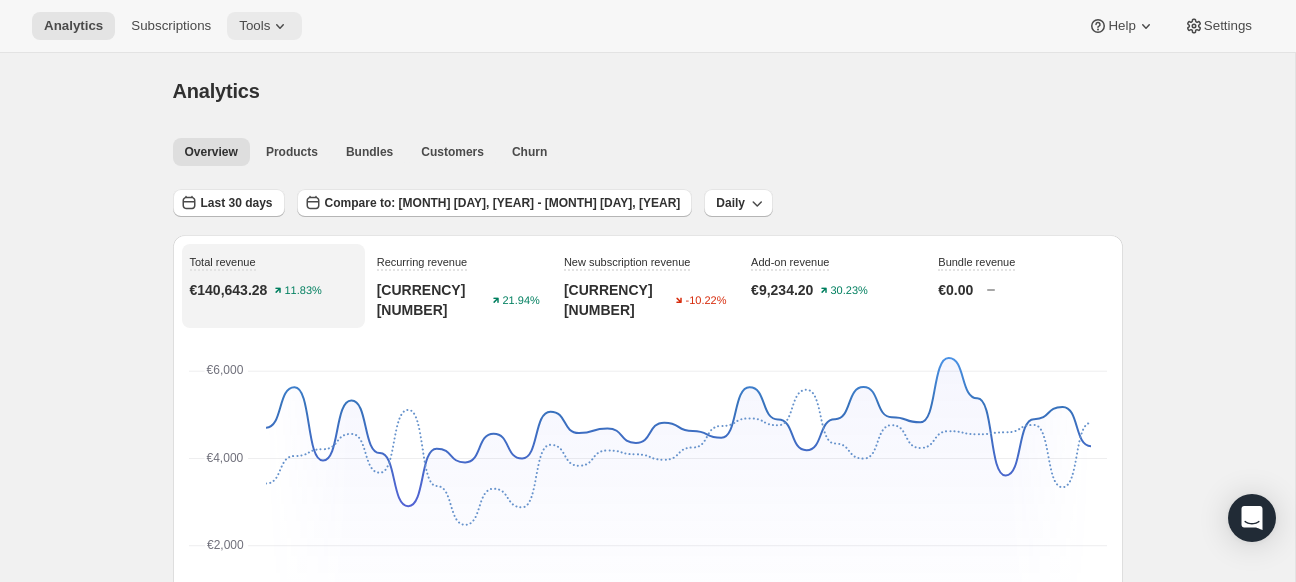 click on "Tools" at bounding box center [254, 26] 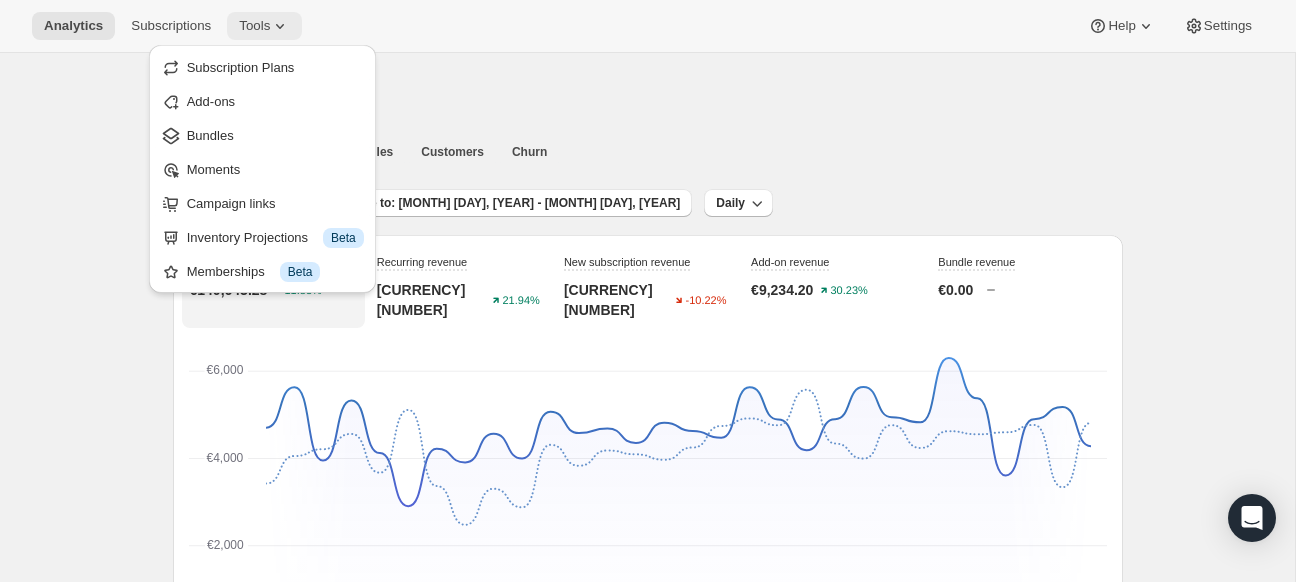 click 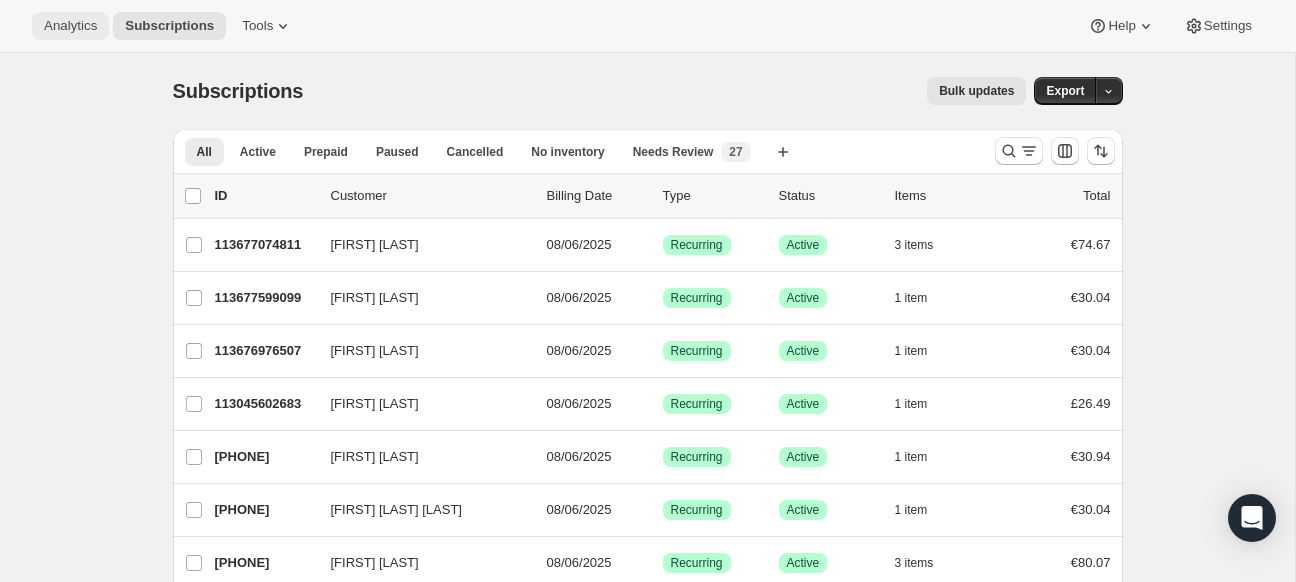 click on "Analytics" at bounding box center (70, 26) 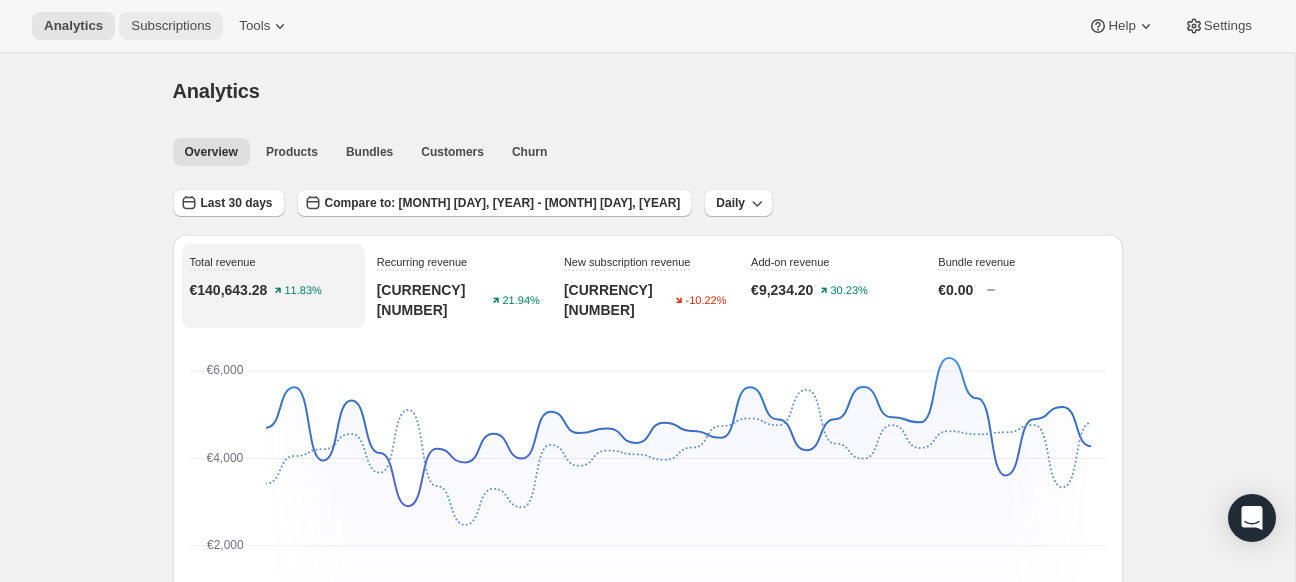 click on "Subscriptions" at bounding box center [171, 26] 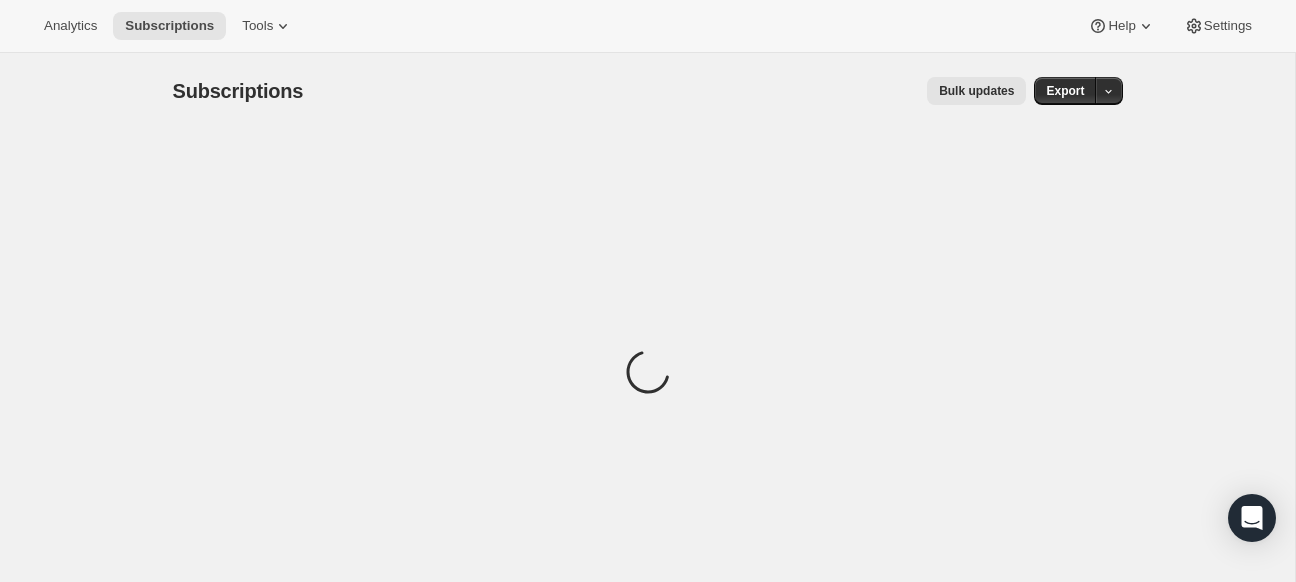 click on "Analytics Subscriptions Tools Help Settings" at bounding box center [648, 26] 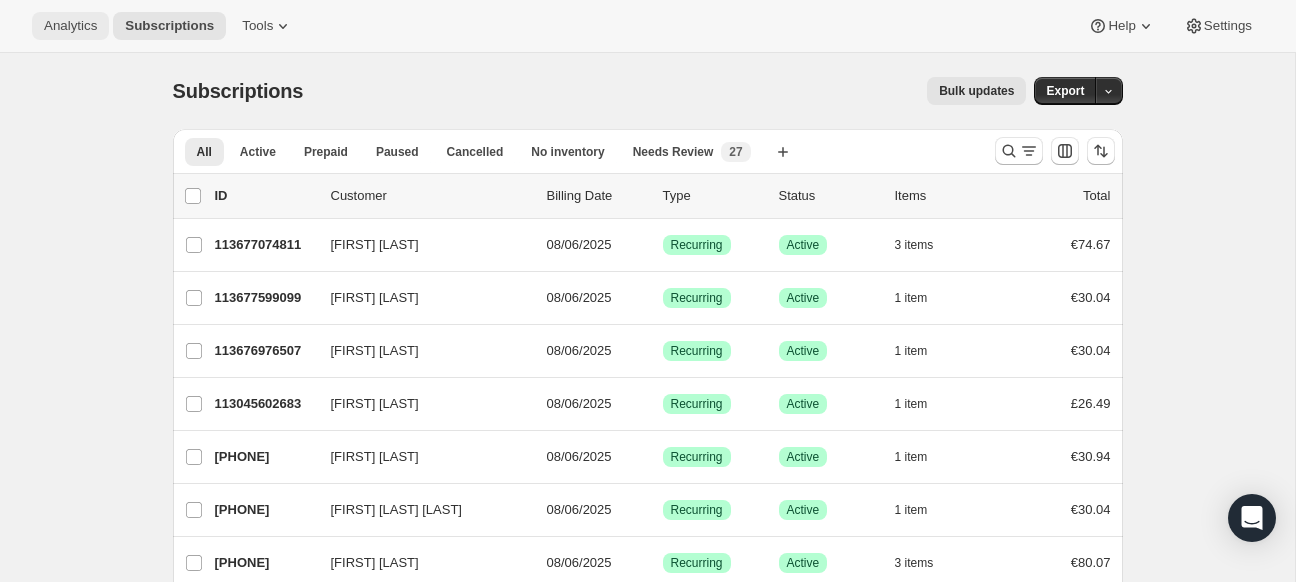 click on "Analytics" at bounding box center (70, 26) 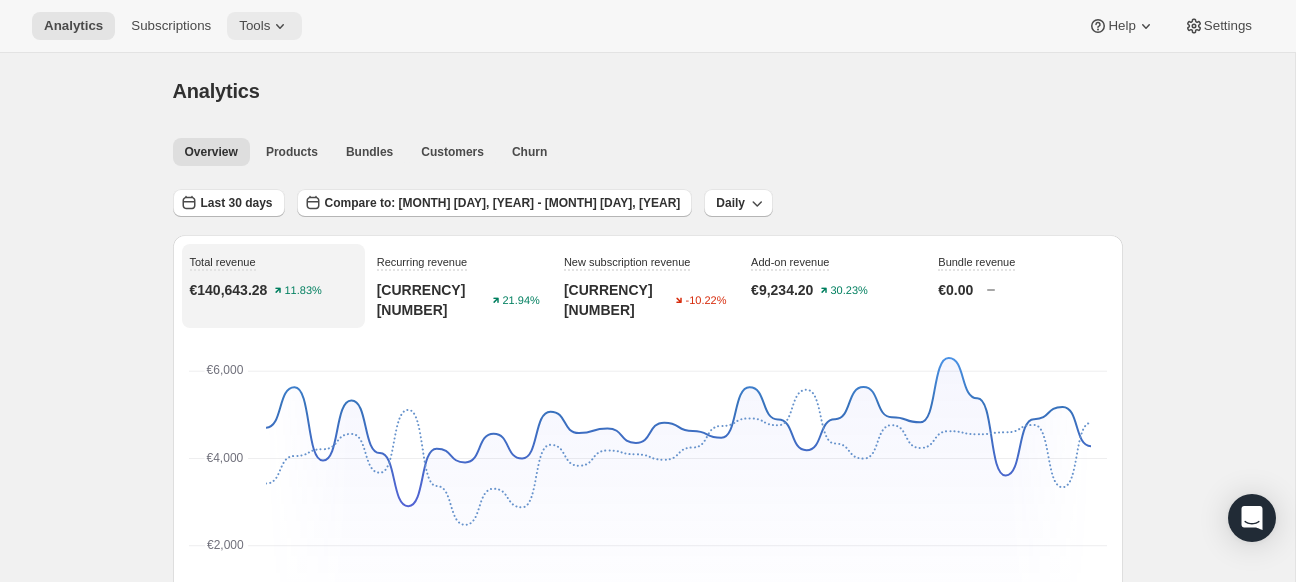click on "Tools" at bounding box center (254, 26) 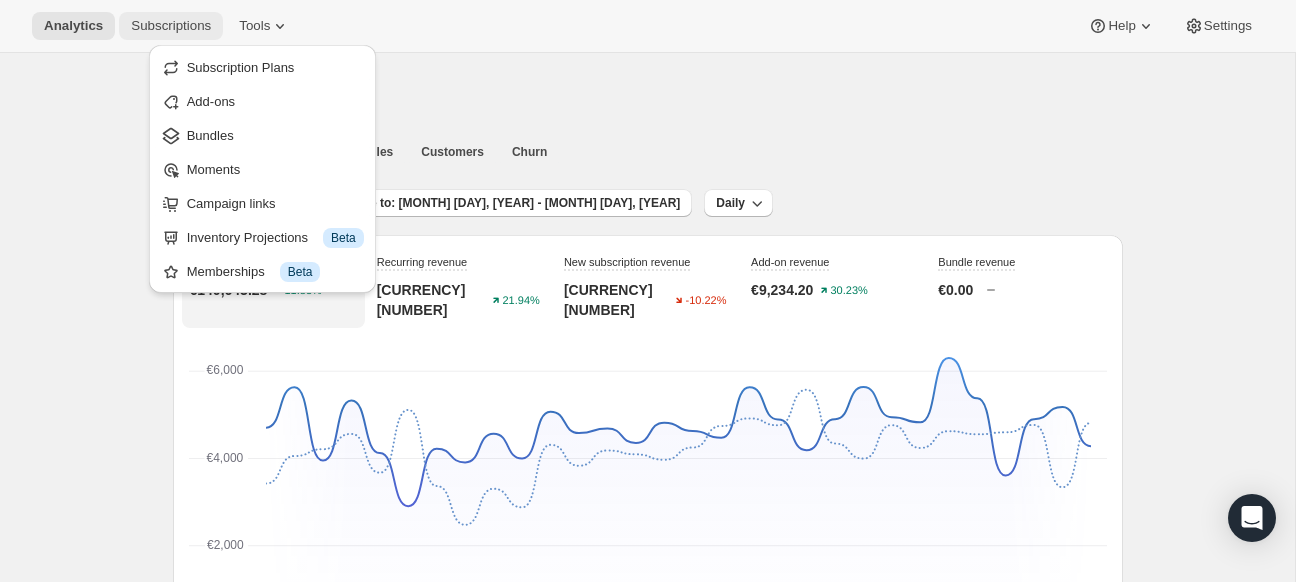 click on "Subscriptions" at bounding box center (171, 26) 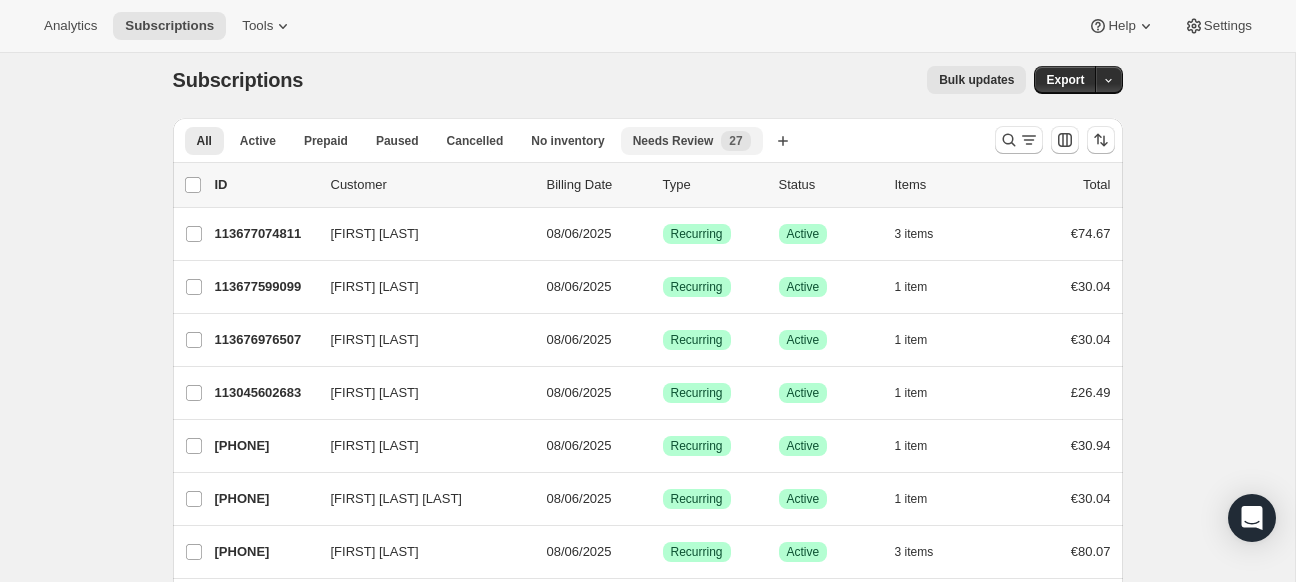 scroll, scrollTop: 0, scrollLeft: 0, axis: both 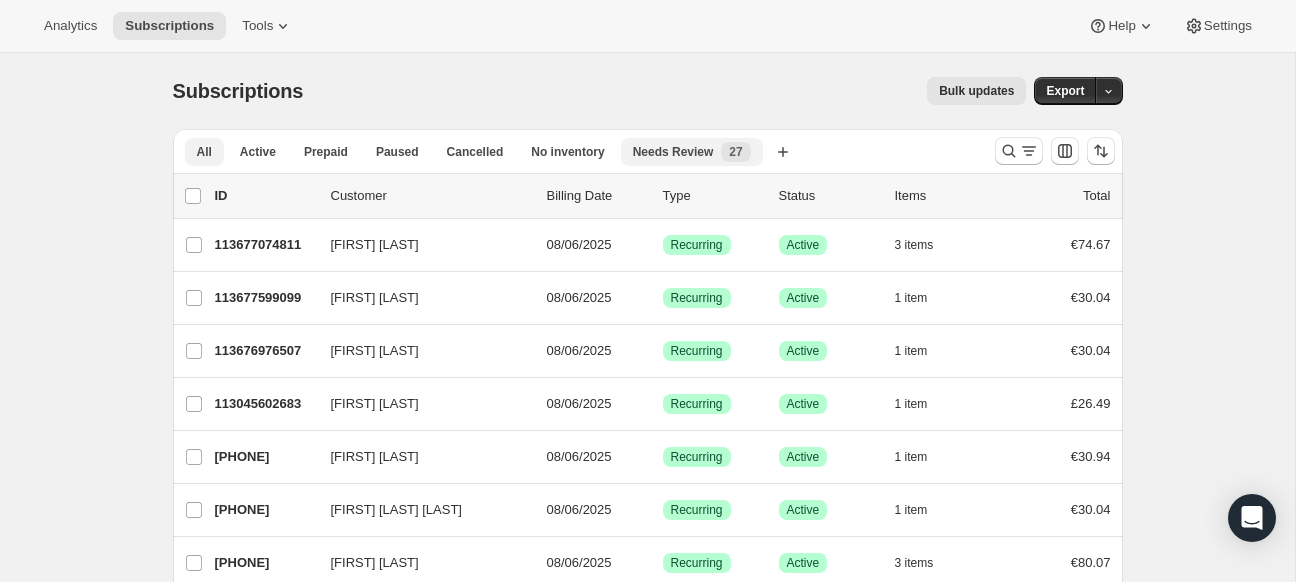 click on "Needs Review" at bounding box center (673, 152) 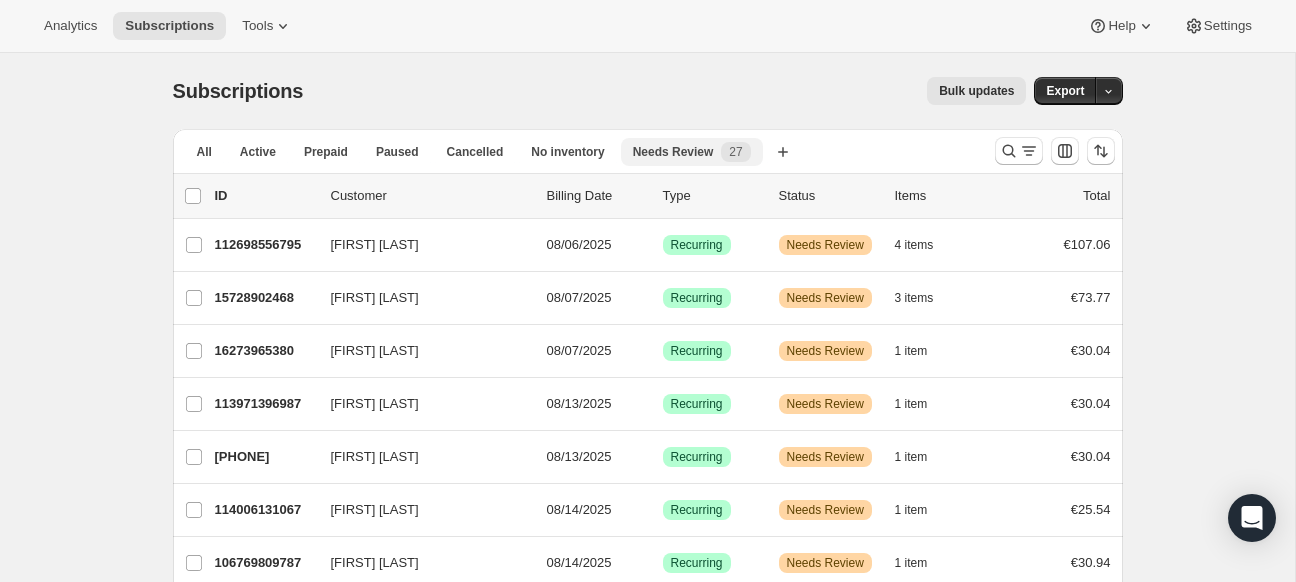 scroll, scrollTop: 1172, scrollLeft: 0, axis: vertical 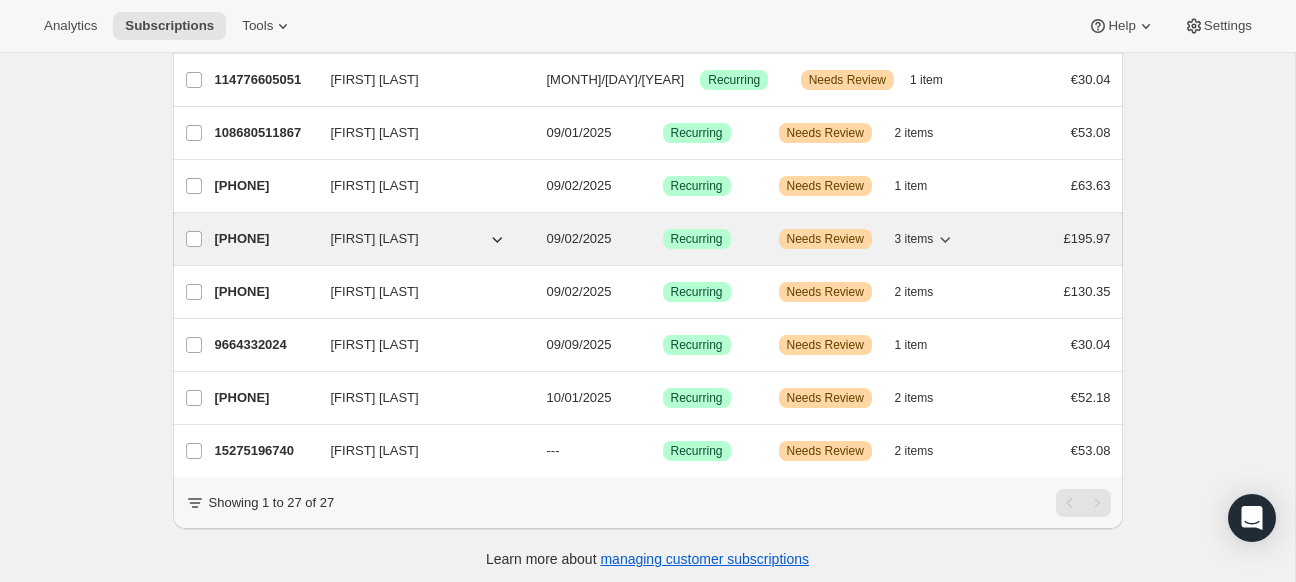 click on "[PHONE]" at bounding box center (265, 239) 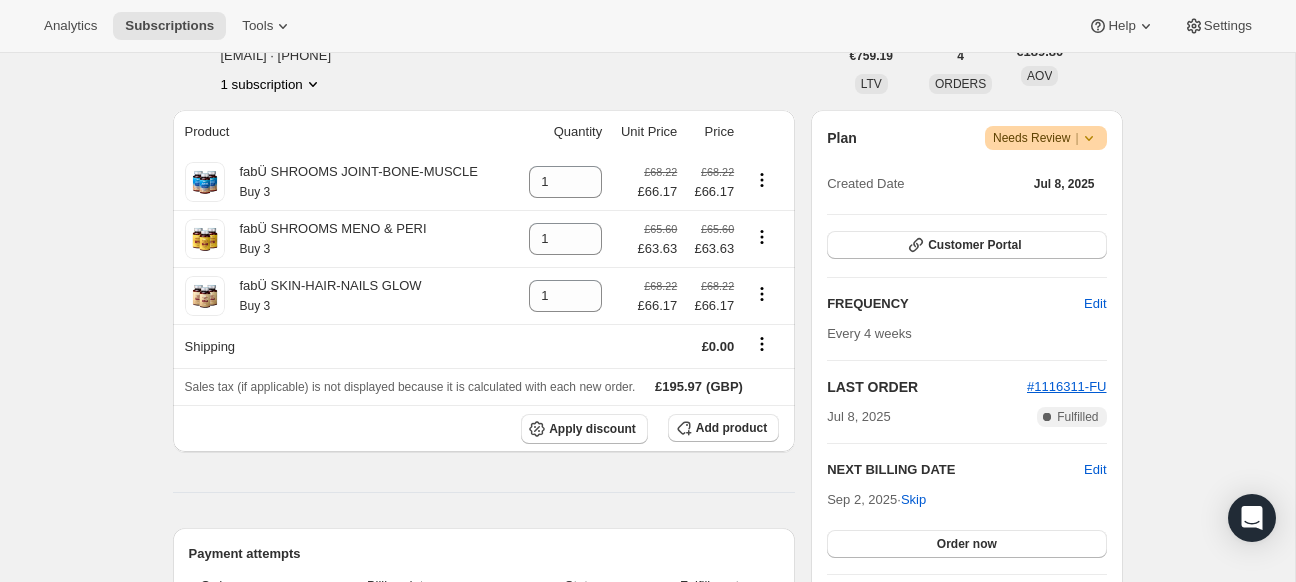 scroll, scrollTop: 0, scrollLeft: 0, axis: both 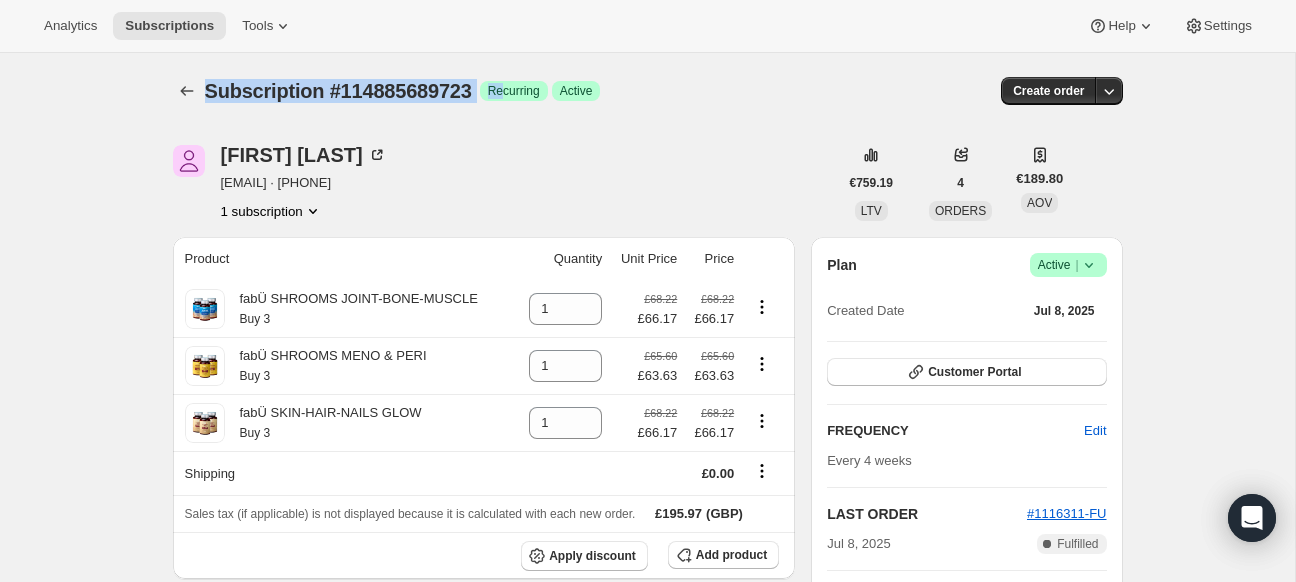 drag, startPoint x: 198, startPoint y: 111, endPoint x: 496, endPoint y: 114, distance: 298.0151 